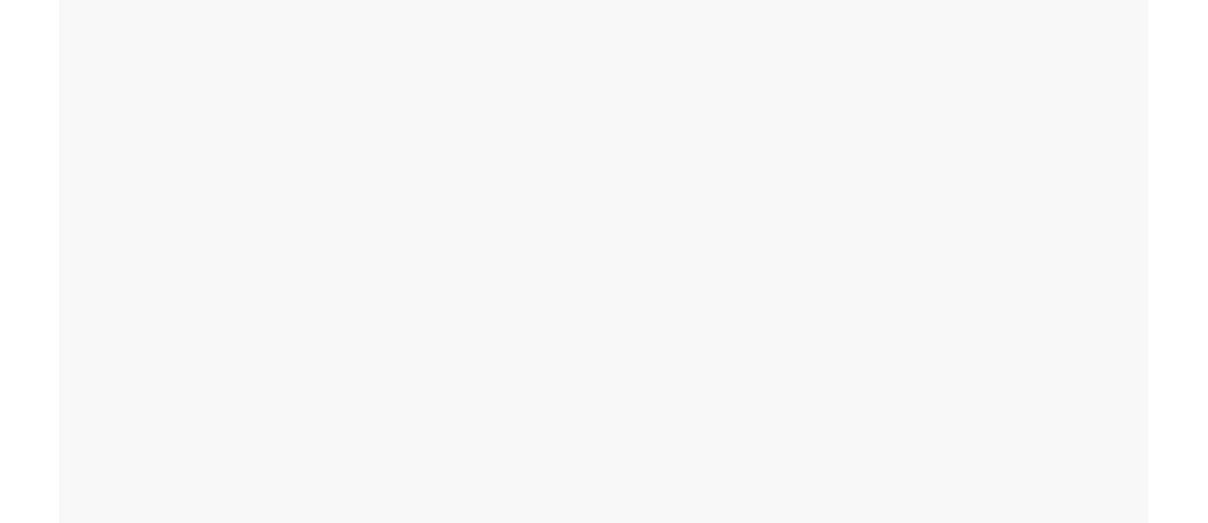 scroll, scrollTop: 0, scrollLeft: 0, axis: both 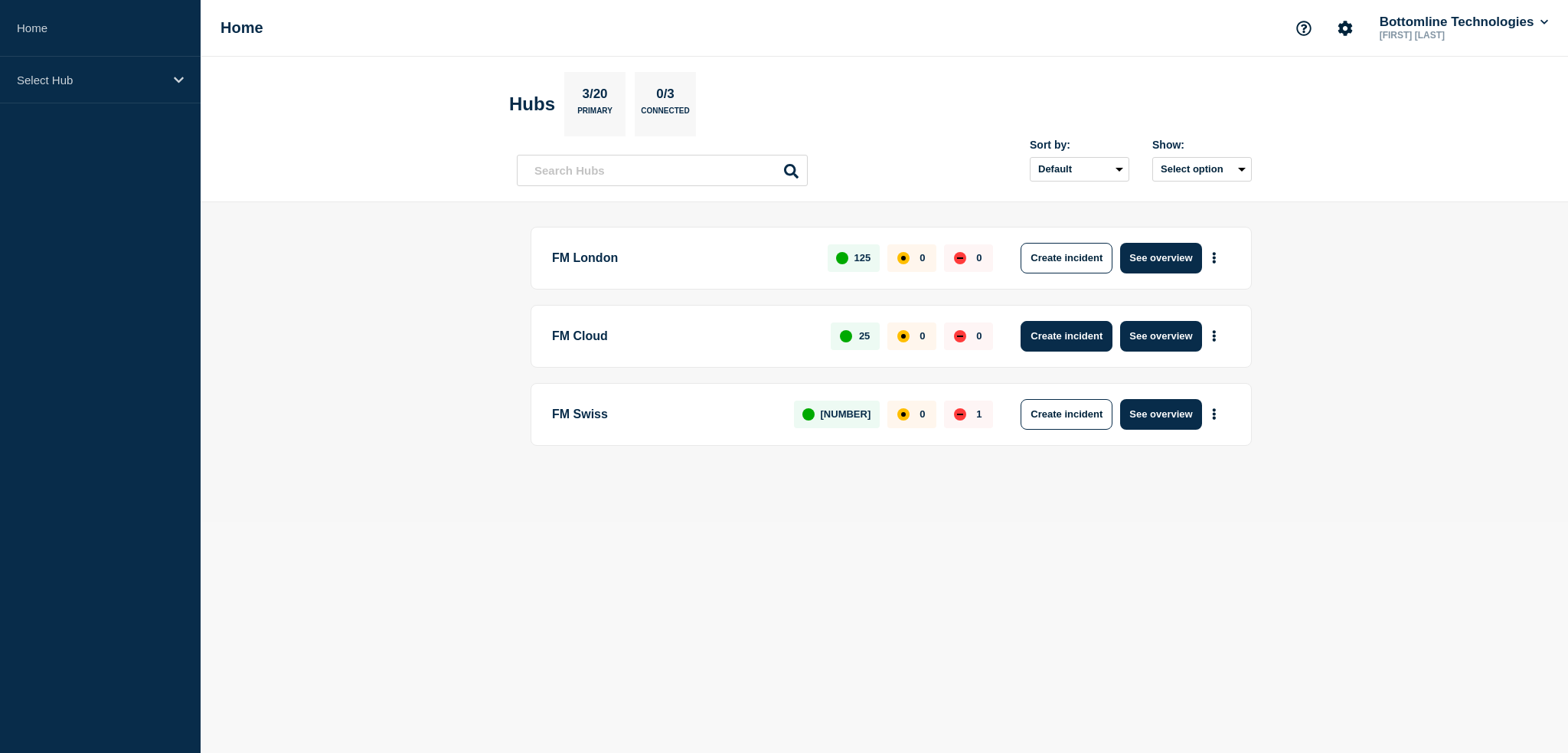 click on "Create incident" at bounding box center [1067, 336] 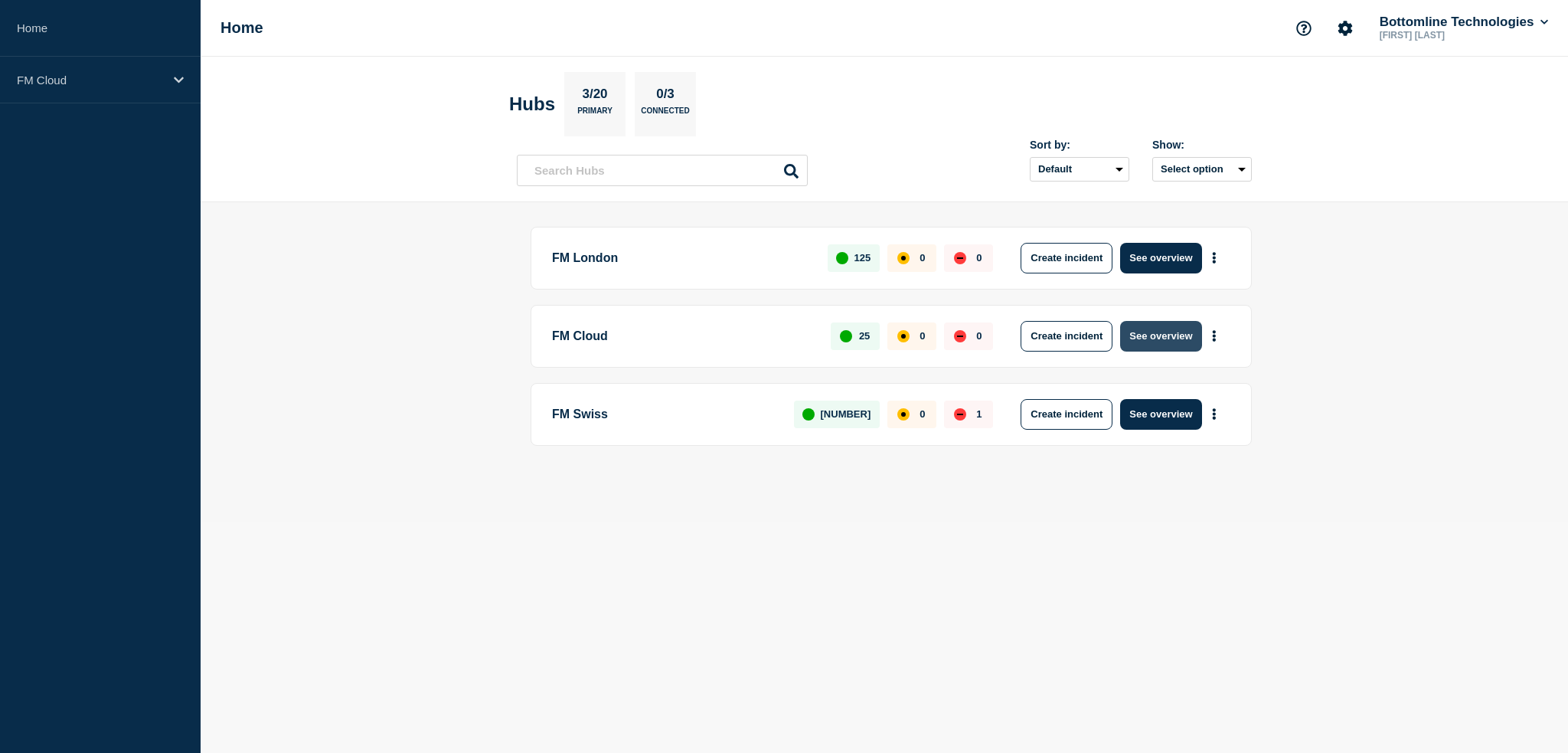 click on "See overview" at bounding box center (1161, 336) 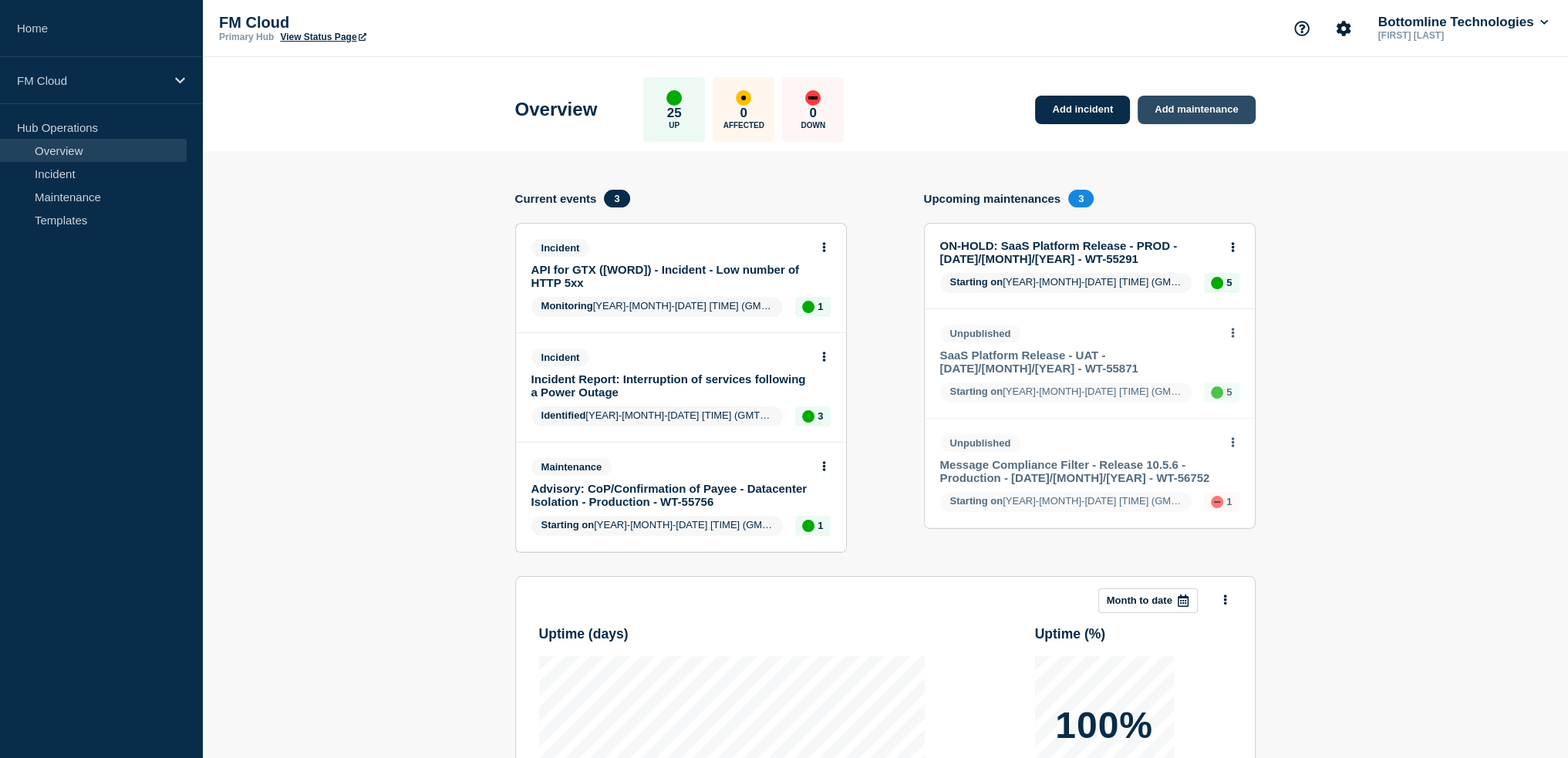 click on "Add maintenance" at bounding box center [1196, 109] 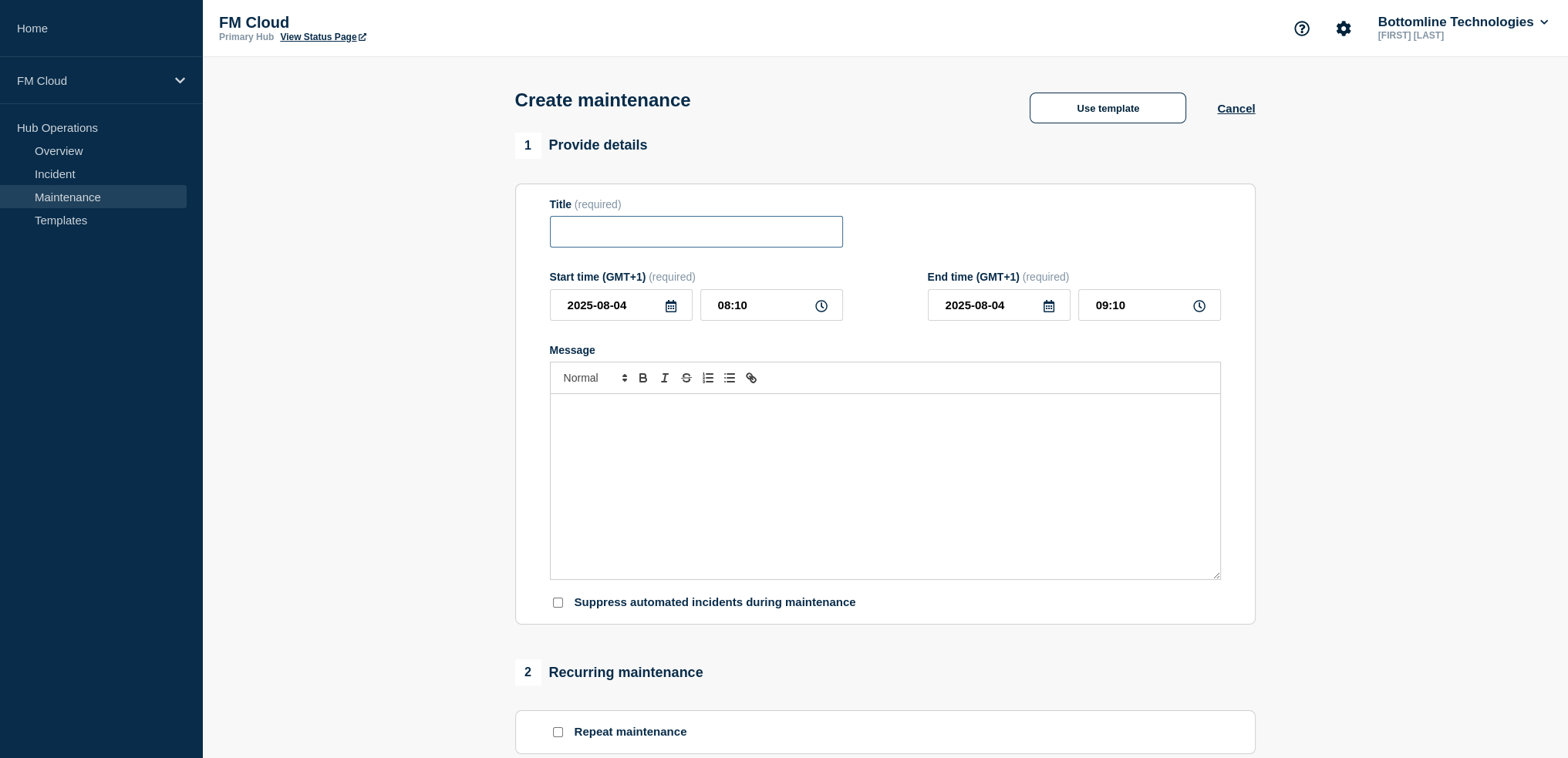 click at bounding box center (696, 231) 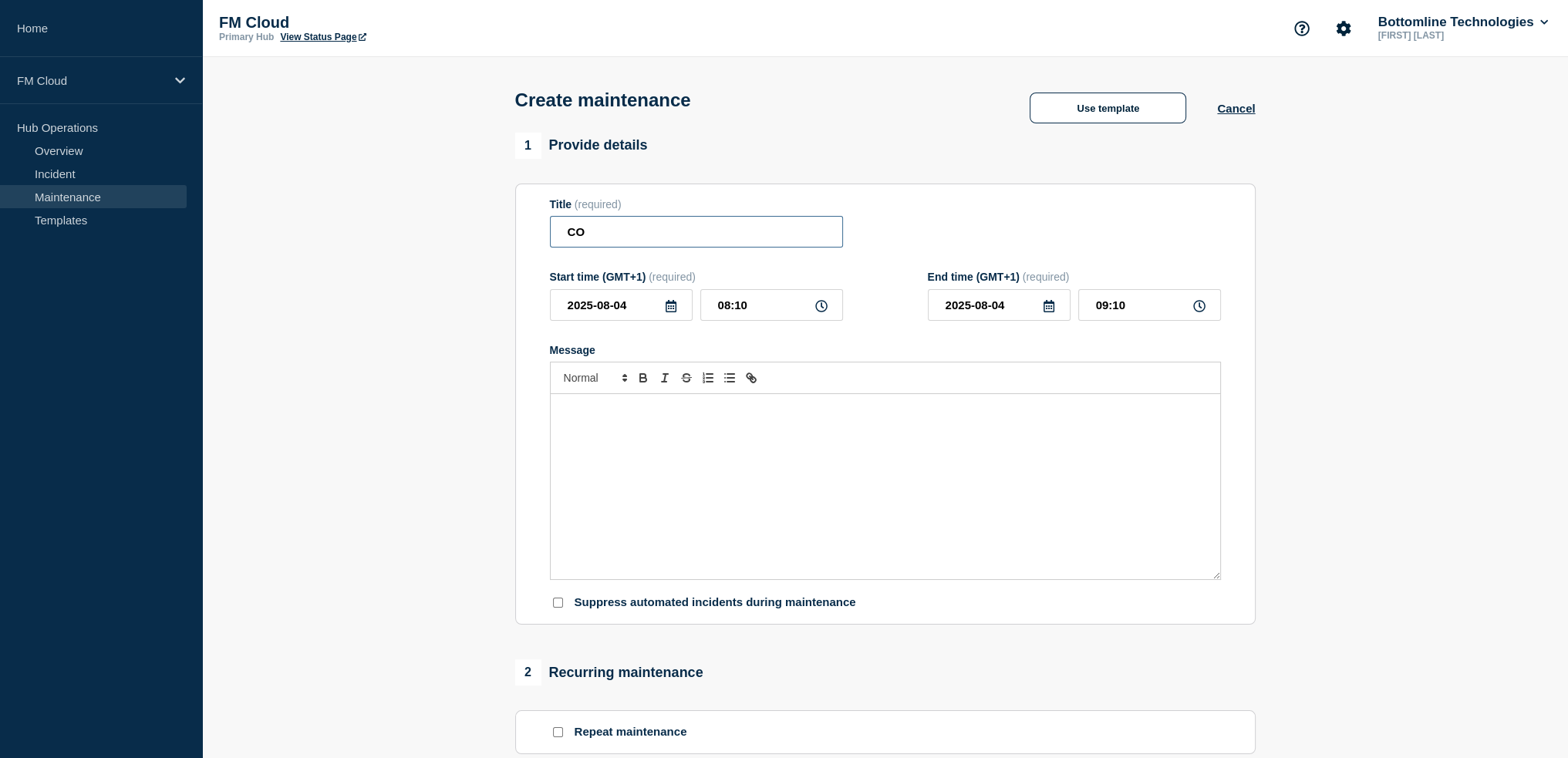 type on "C" 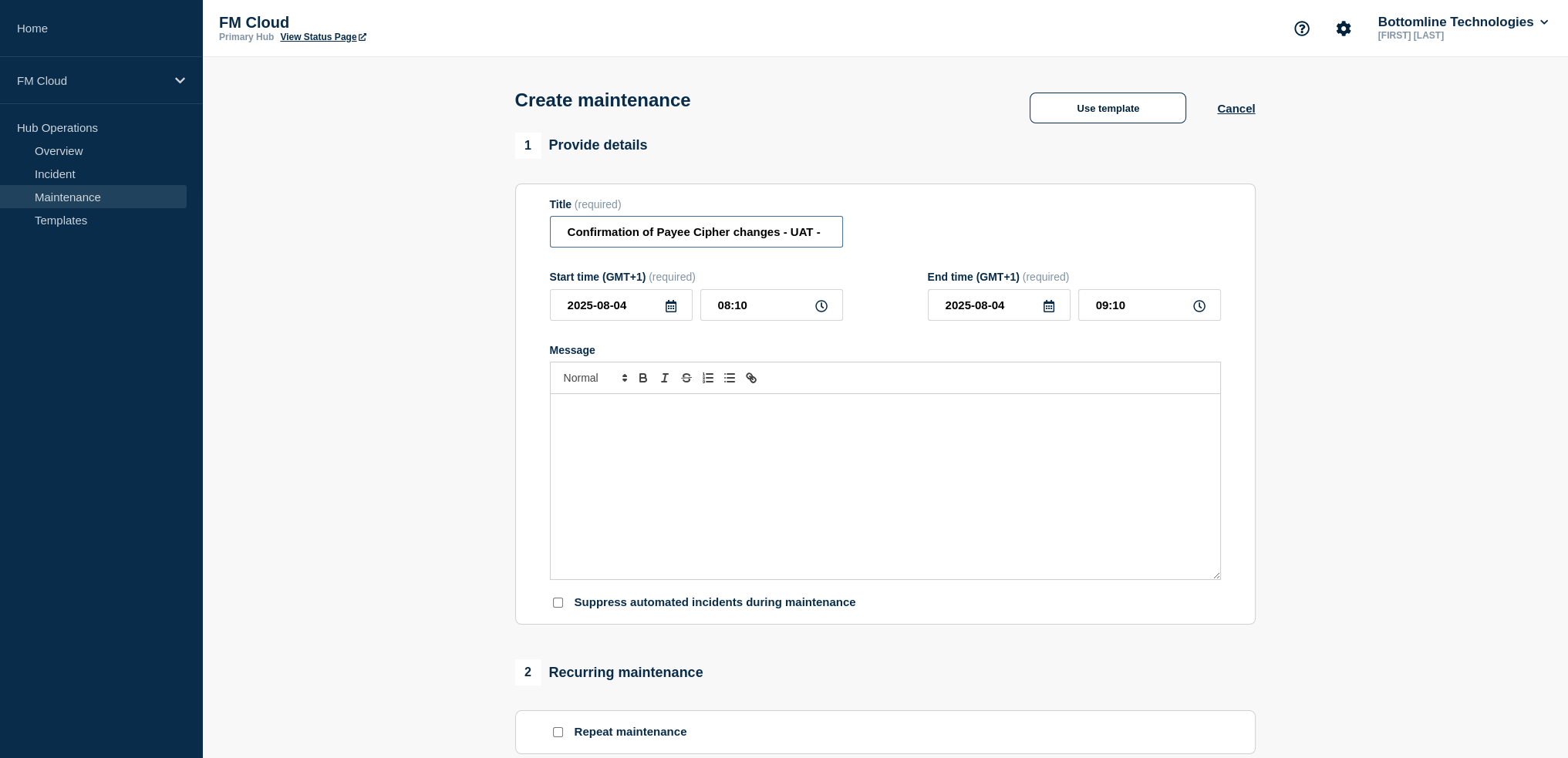 scroll, scrollTop: 0, scrollLeft: 0, axis: both 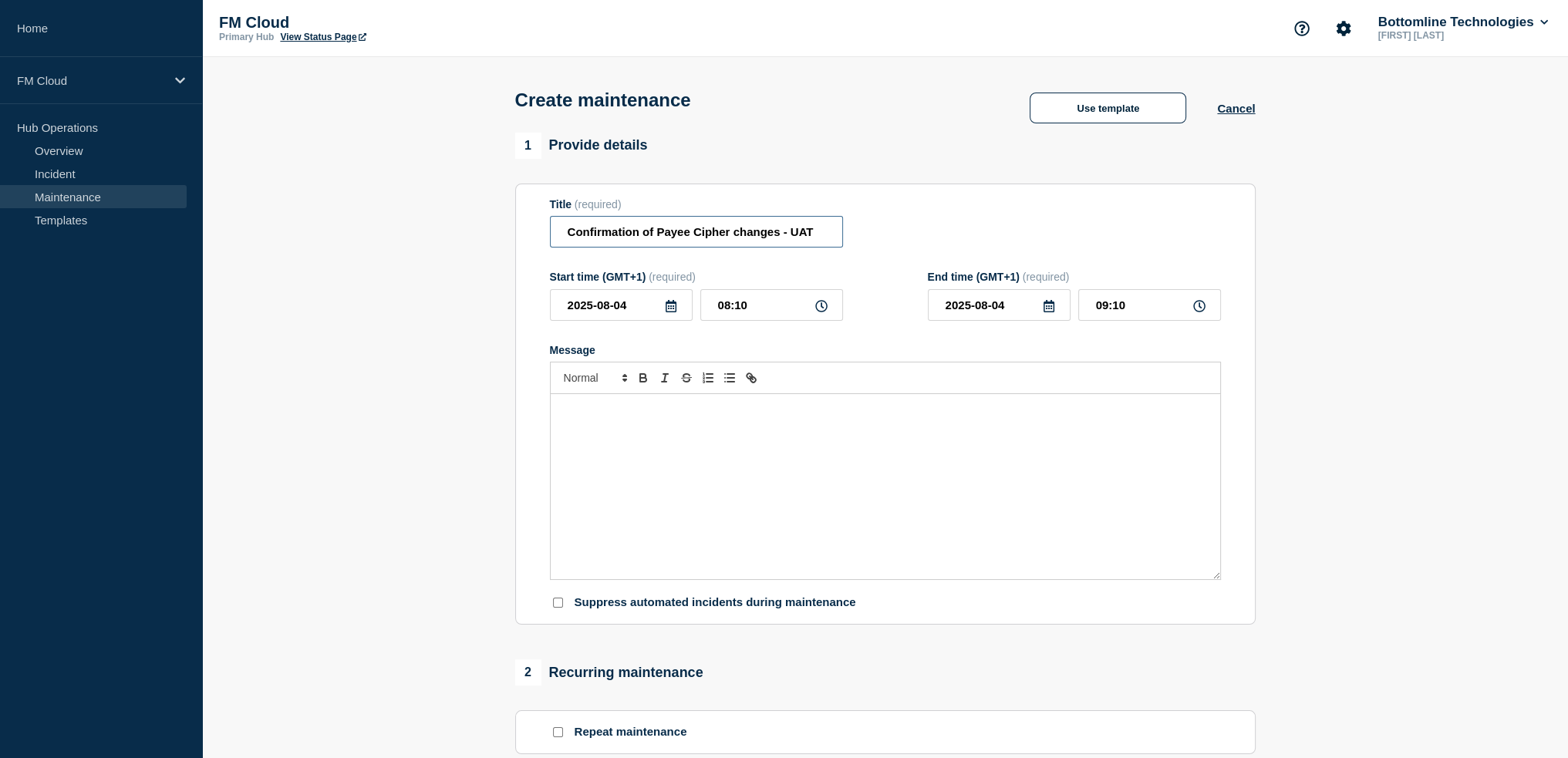 drag, startPoint x: 791, startPoint y: 235, endPoint x: 1009, endPoint y: 236, distance: 218.00229 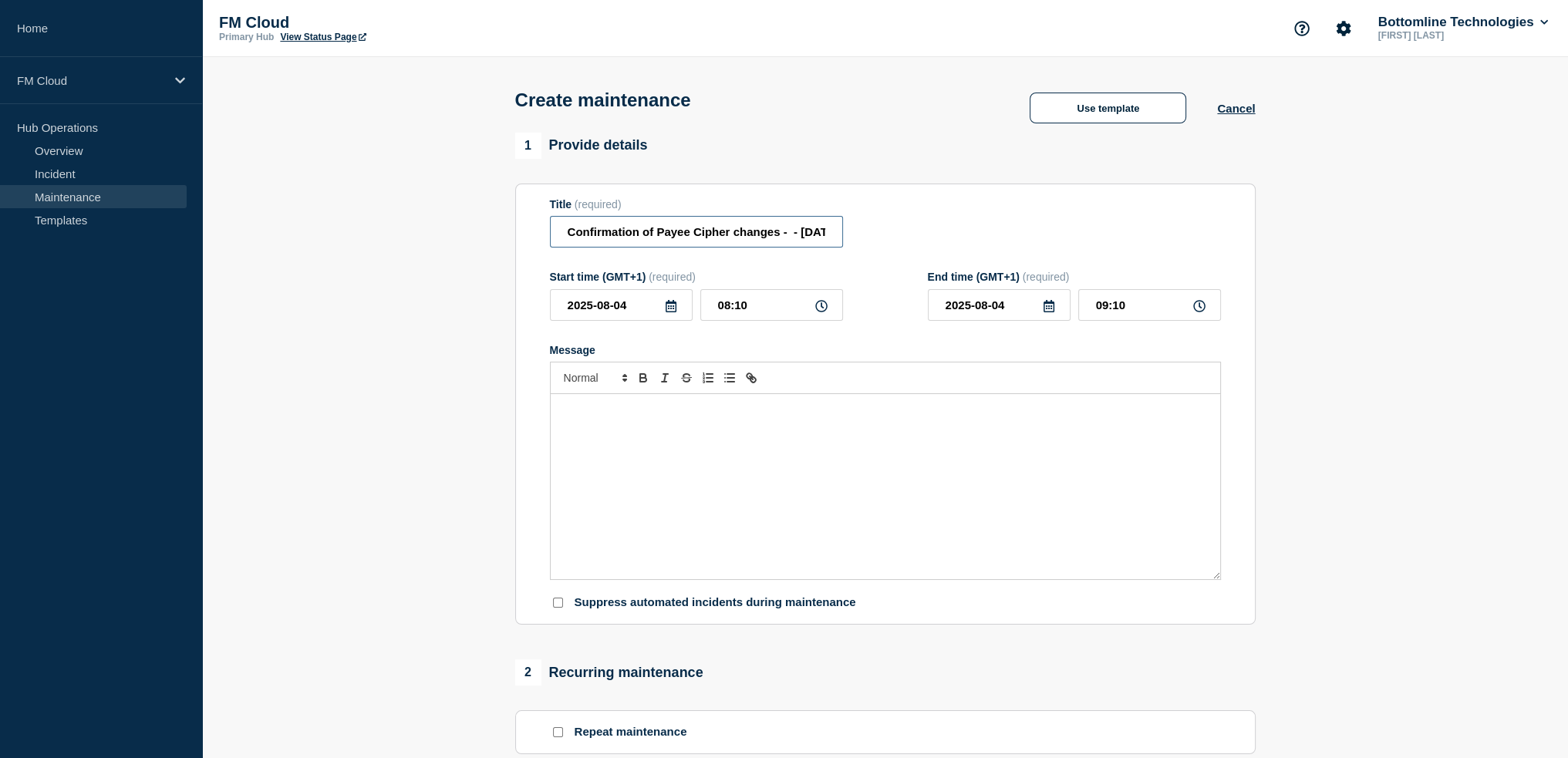 scroll, scrollTop: 0, scrollLeft: 185, axis: horizontal 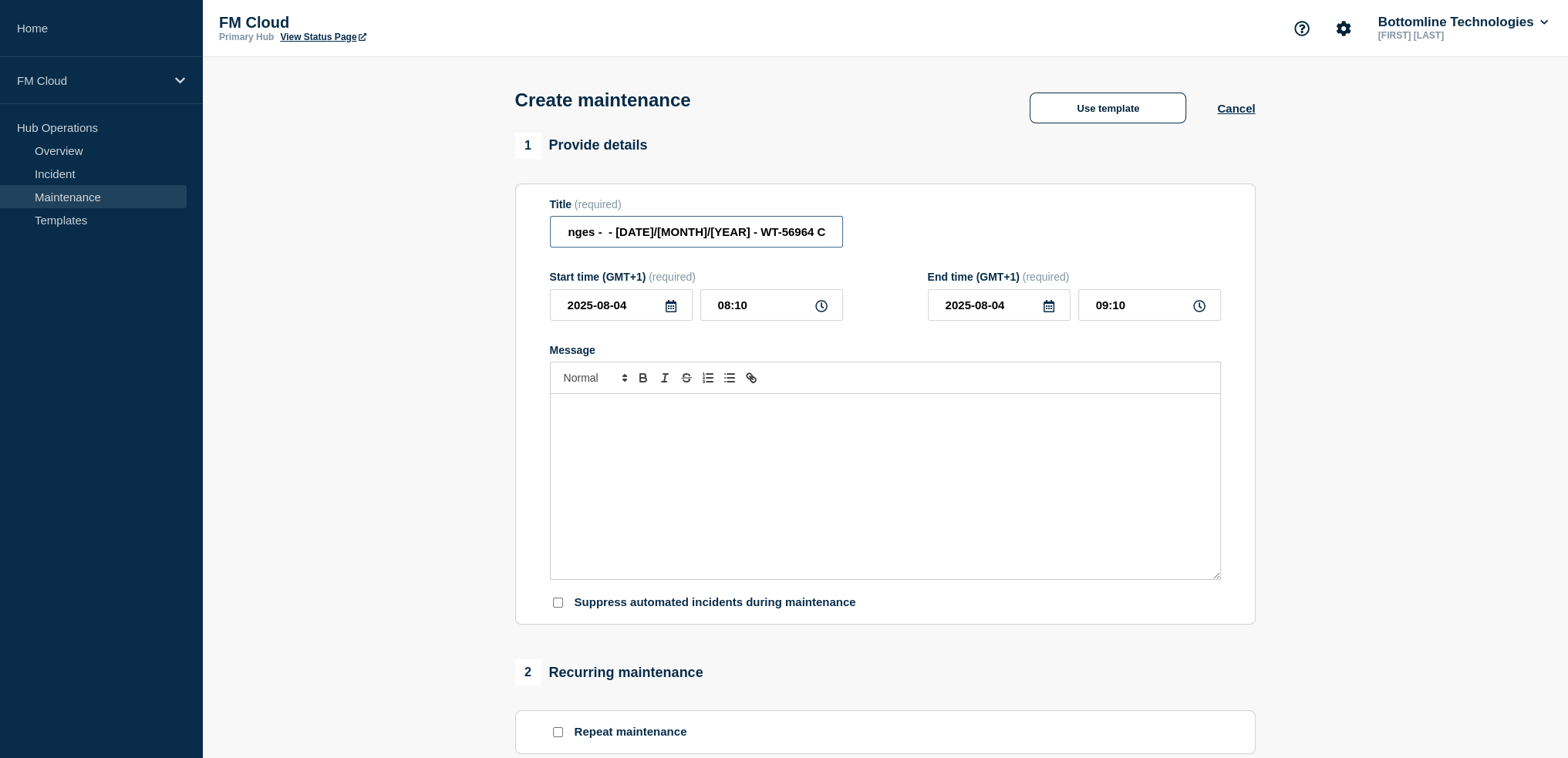 drag, startPoint x: 750, startPoint y: 235, endPoint x: 1060, endPoint y: 231, distance: 310.0258 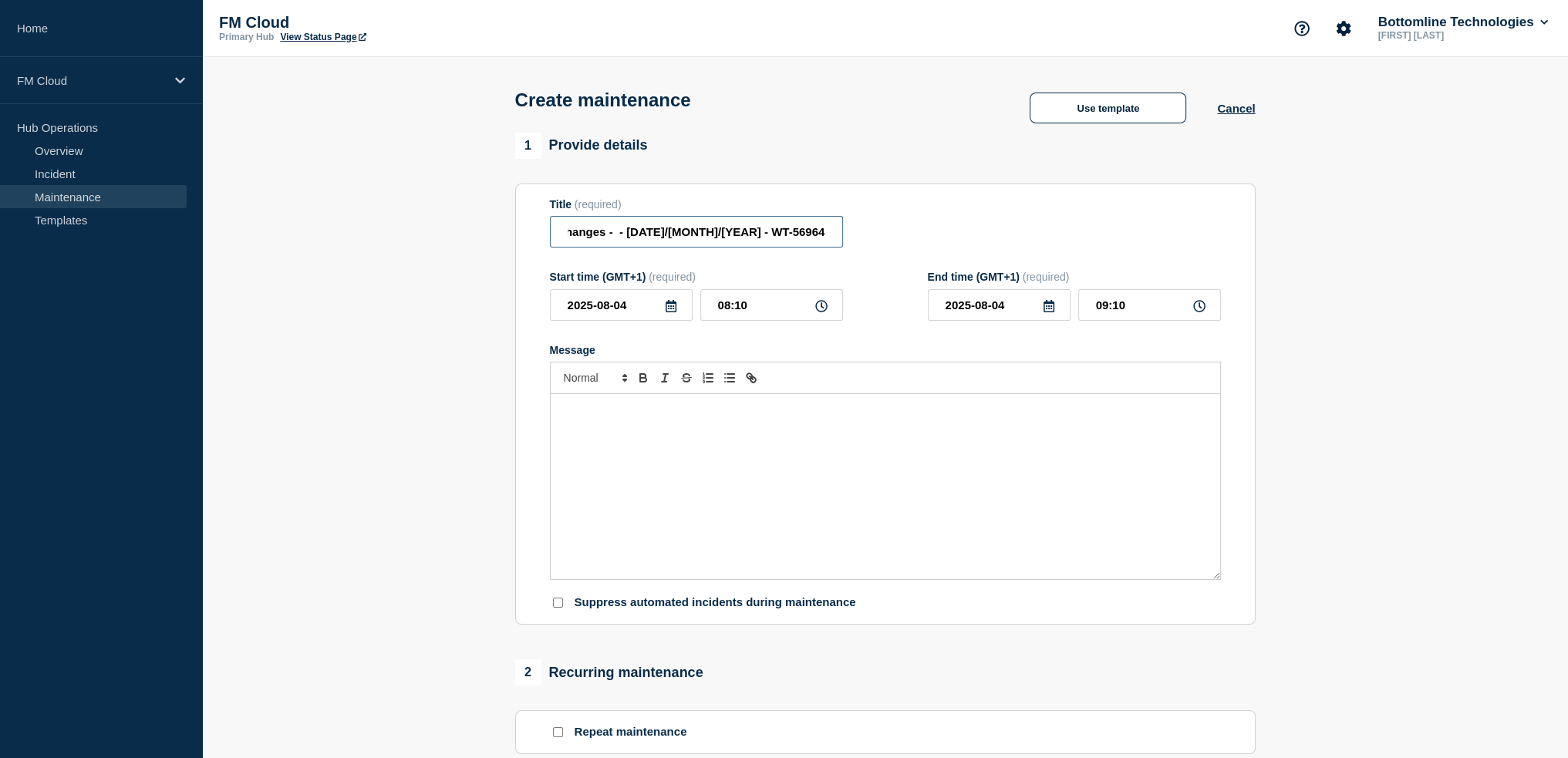 scroll, scrollTop: 0, scrollLeft: 110, axis: horizontal 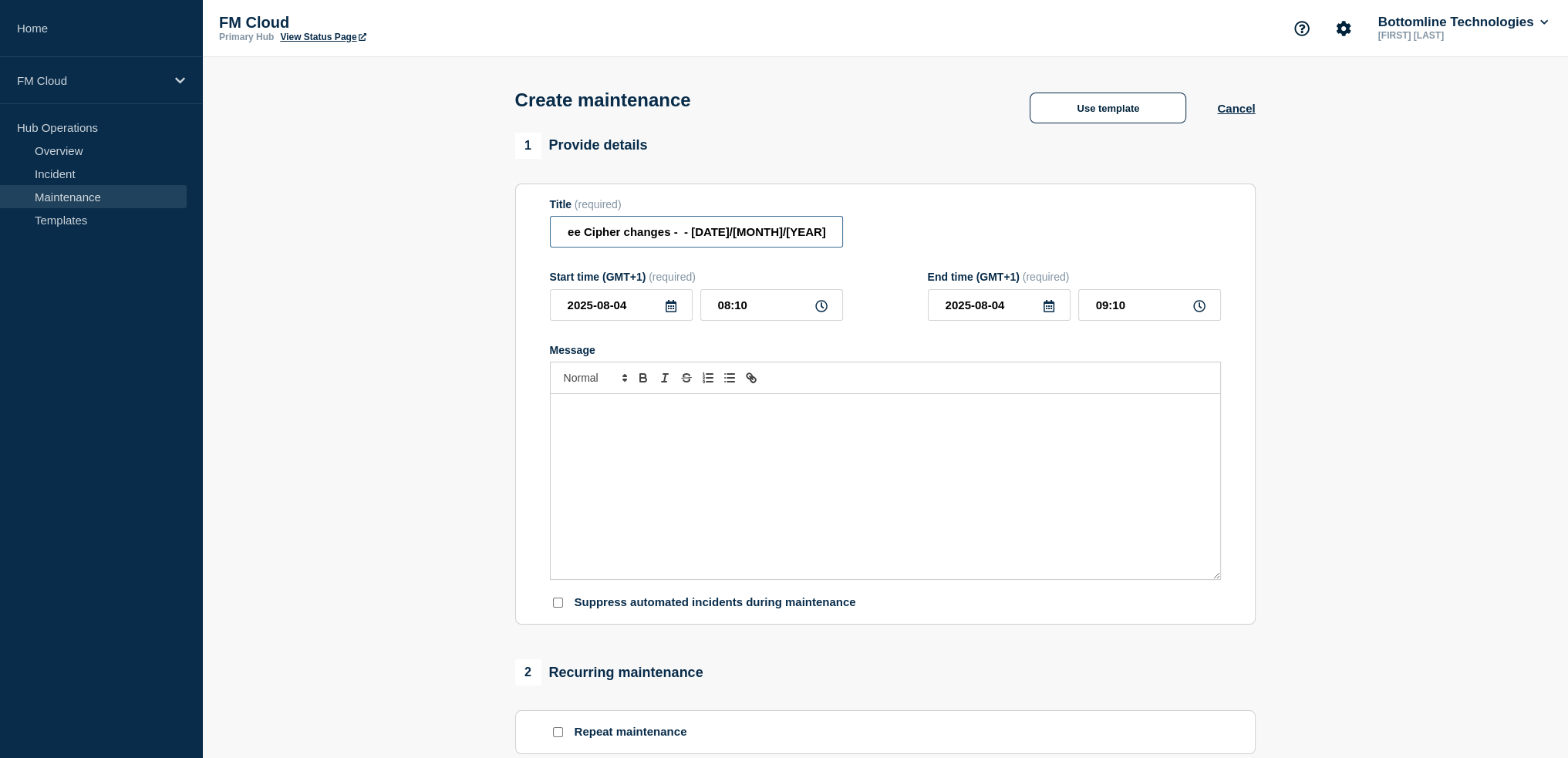 drag, startPoint x: 796, startPoint y: 237, endPoint x: 876, endPoint y: 232, distance: 80.156098 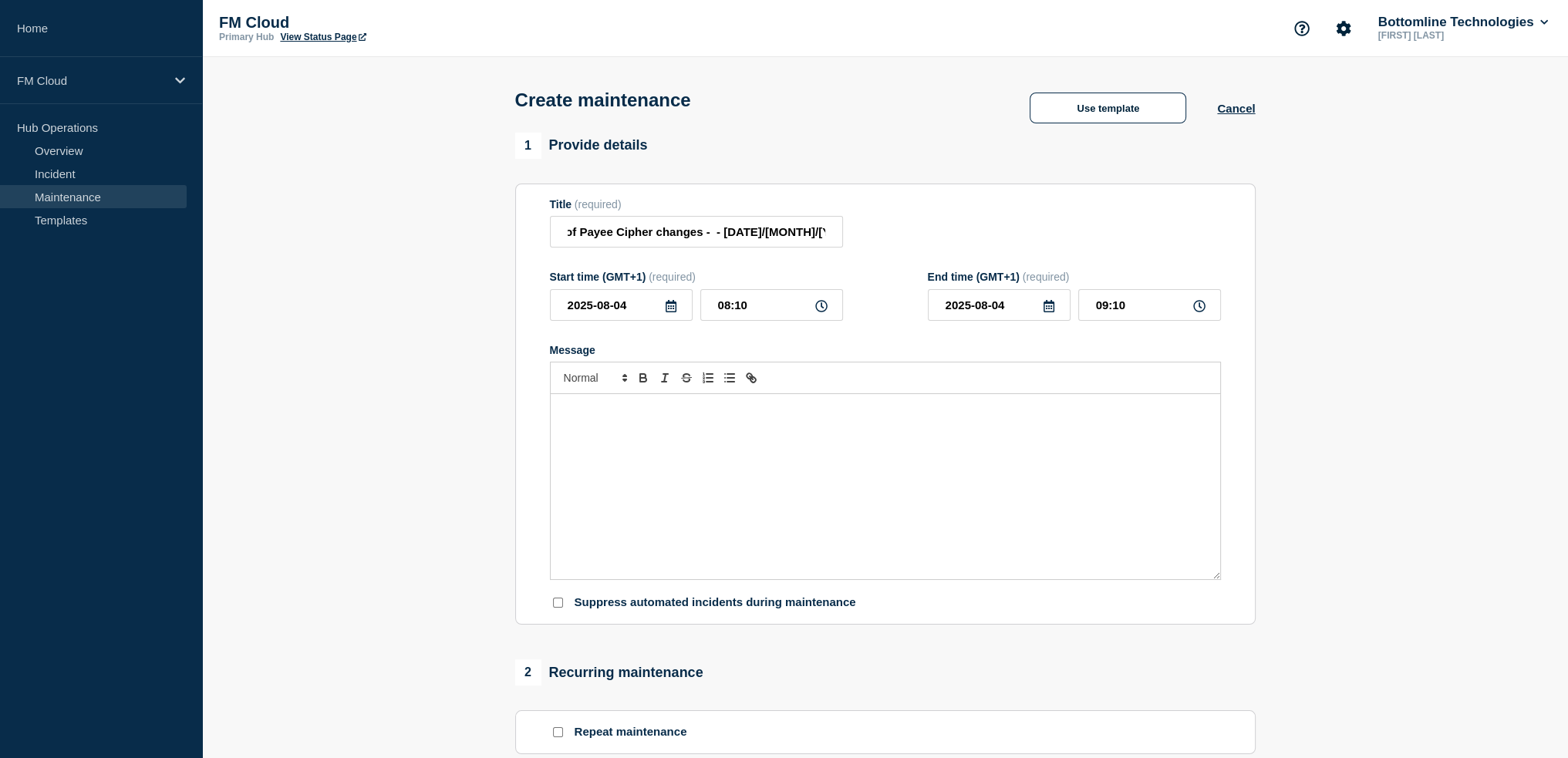 scroll, scrollTop: 0, scrollLeft: 0, axis: both 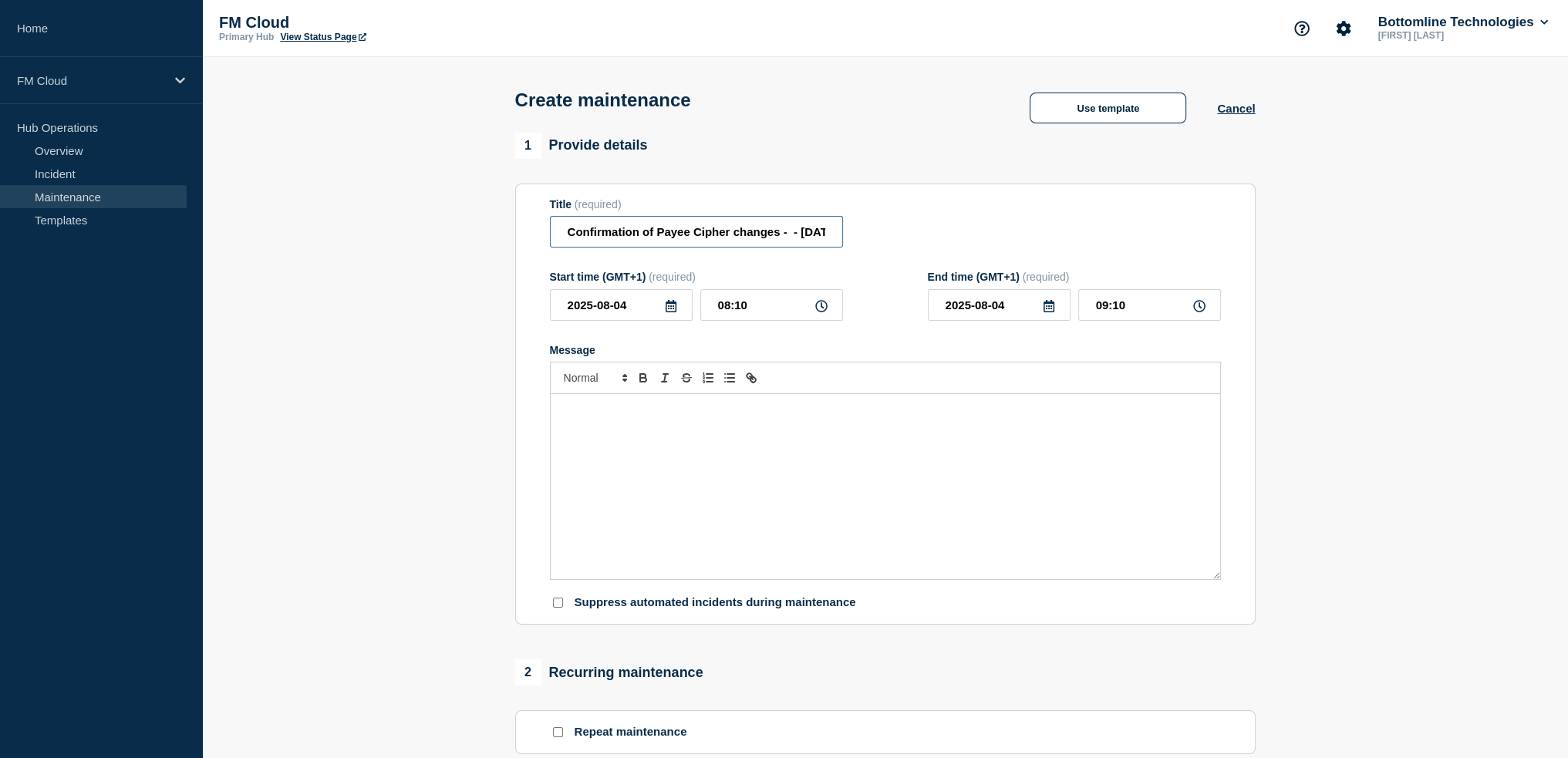 click on "Confirmation of Payee Cipher changes -  - [DATE]/[MONTH]/[YEAR] - WT-" at bounding box center [696, 231] 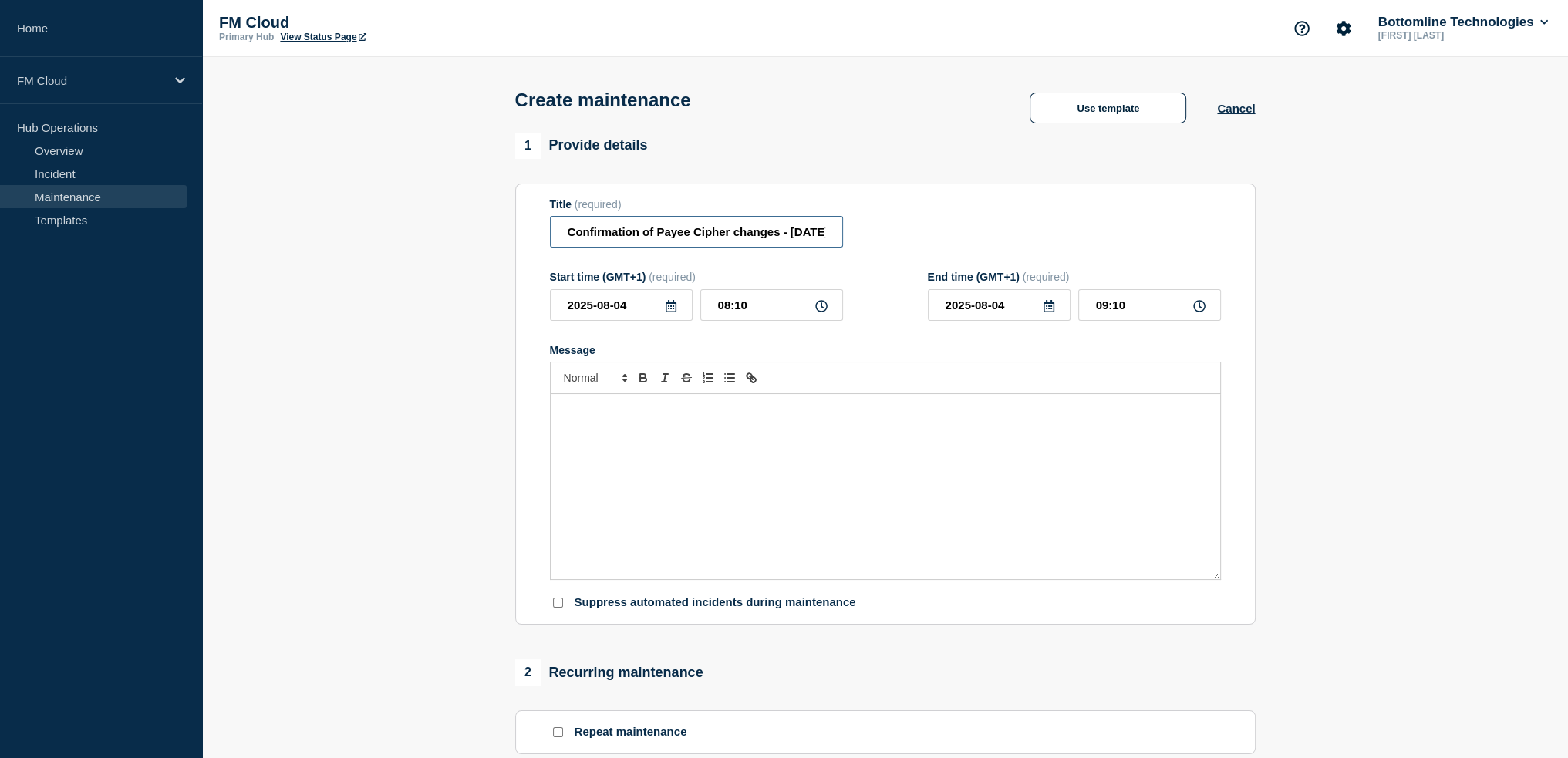 type on "Confirmation of Payee Cipher changes - [DATE]/[MONTH]/[YEAR] - WT-" 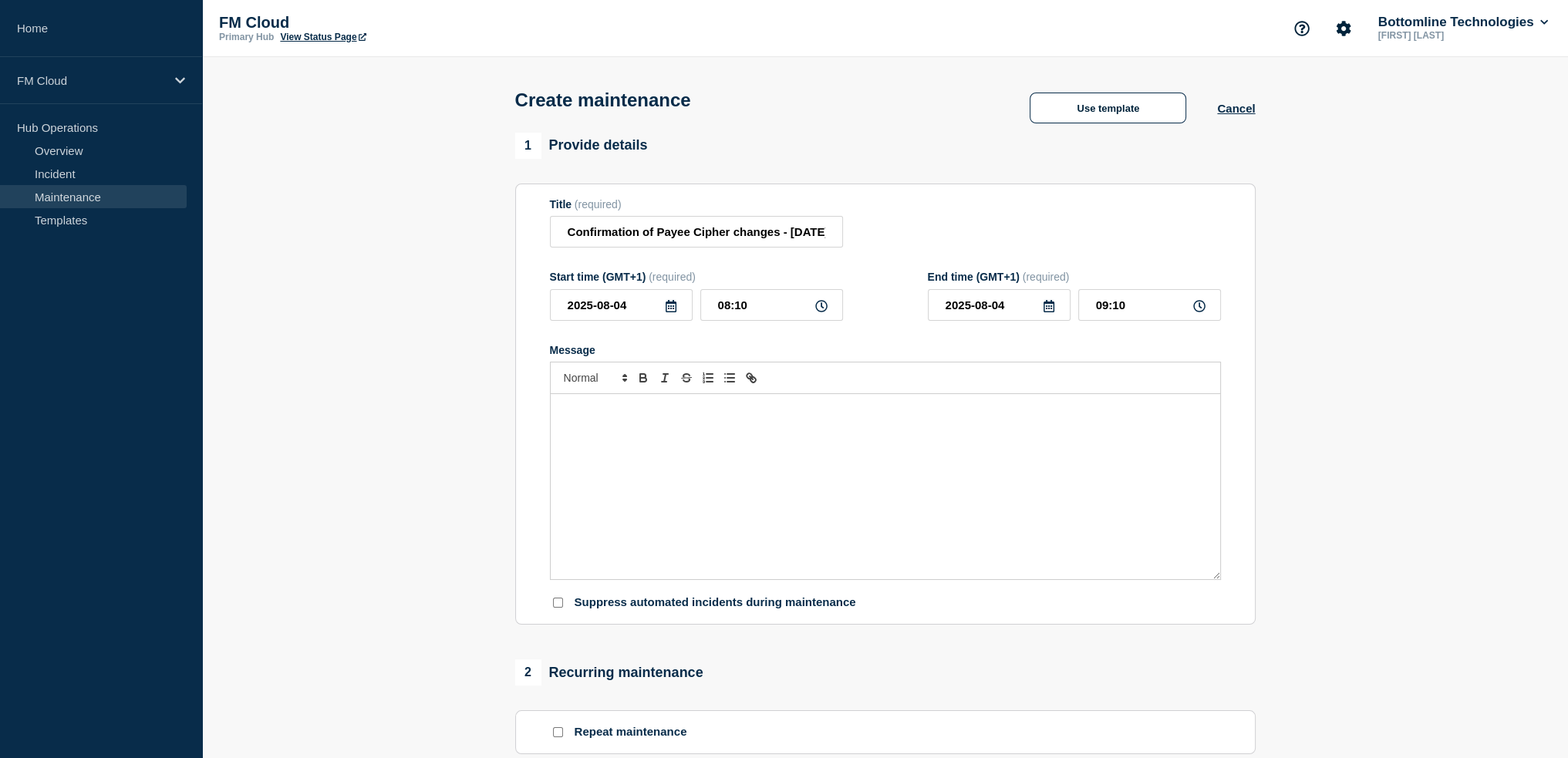 click on "Title  (required) Confirmation of Payee Cipher changes - [DATE]/[MONTH]/[YEAR] - WT-" at bounding box center [885, 223] 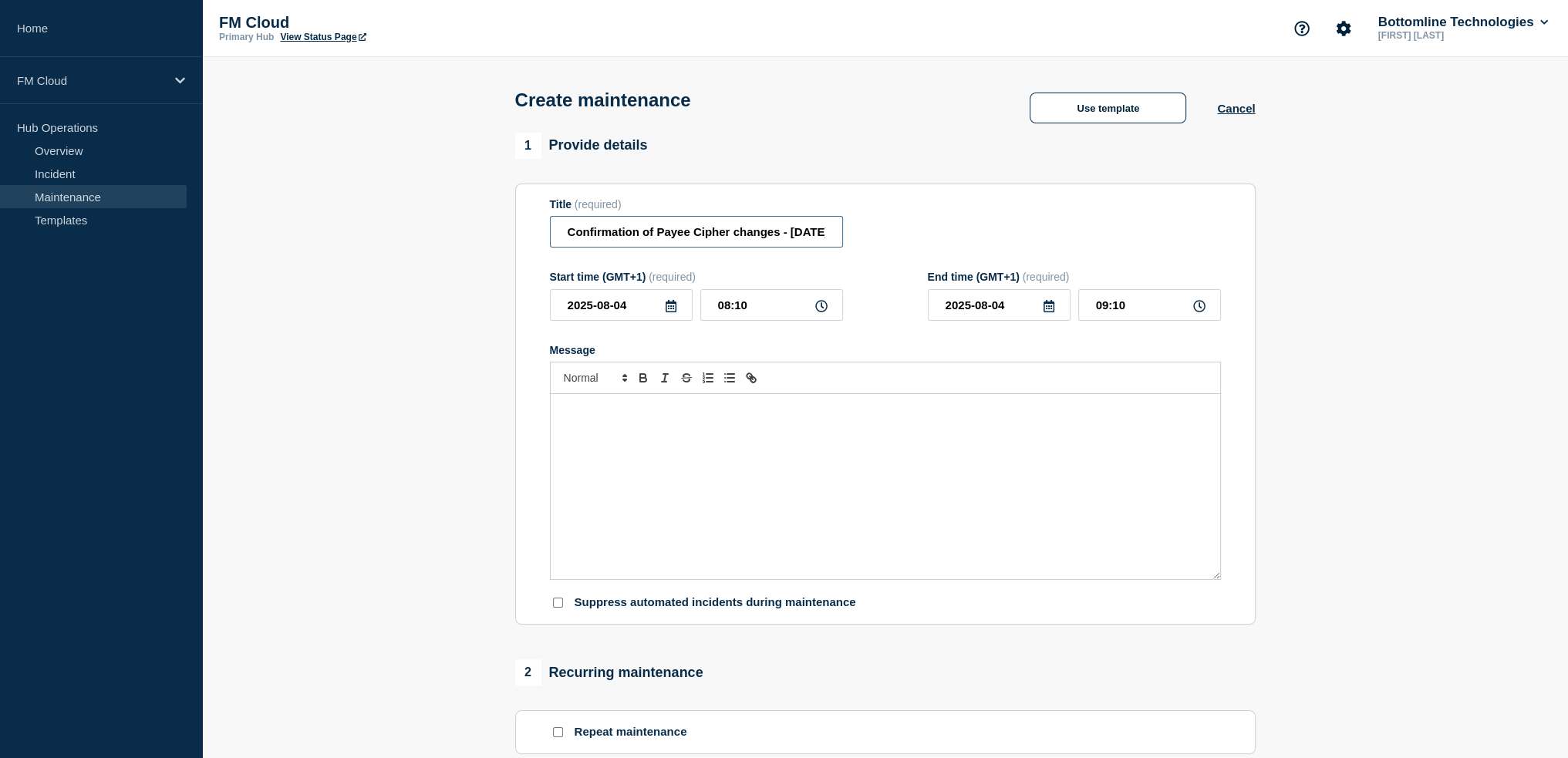 scroll, scrollTop: 0, scrollLeft: 67, axis: horizontal 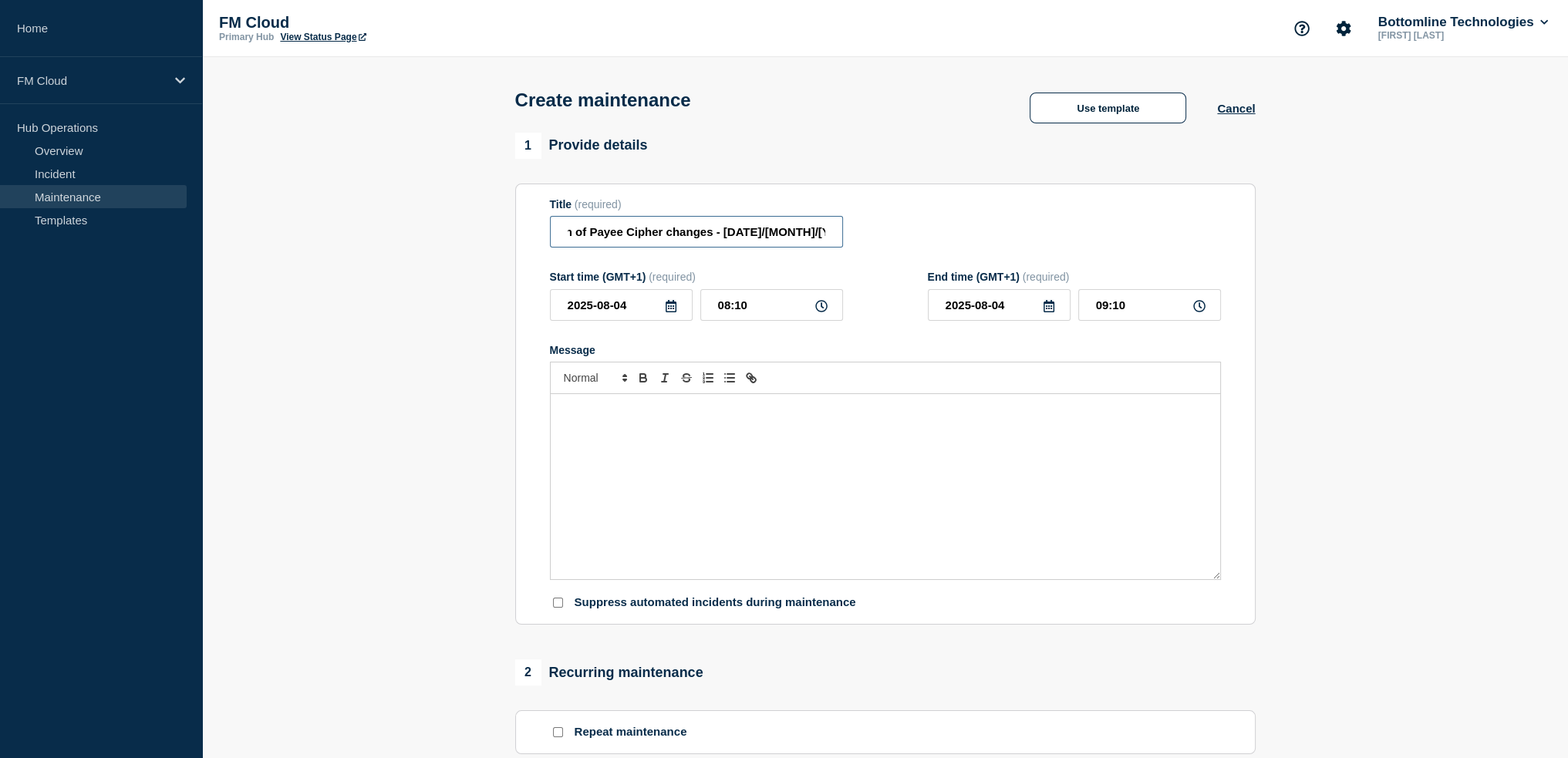 drag, startPoint x: 839, startPoint y: 238, endPoint x: 987, endPoint y: 234, distance: 148.05404 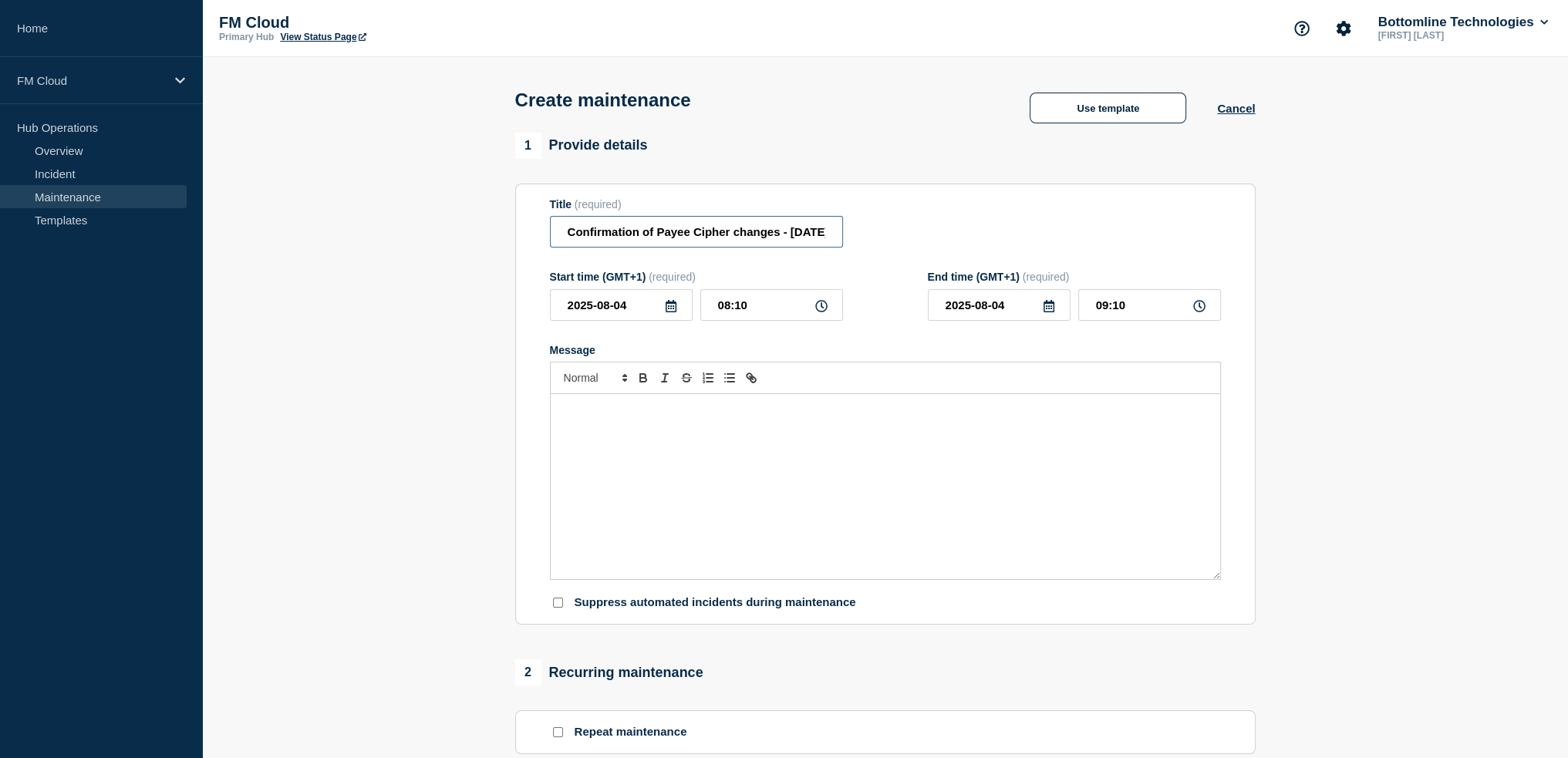 drag, startPoint x: 759, startPoint y: 234, endPoint x: 444, endPoint y: 234, distance: 315 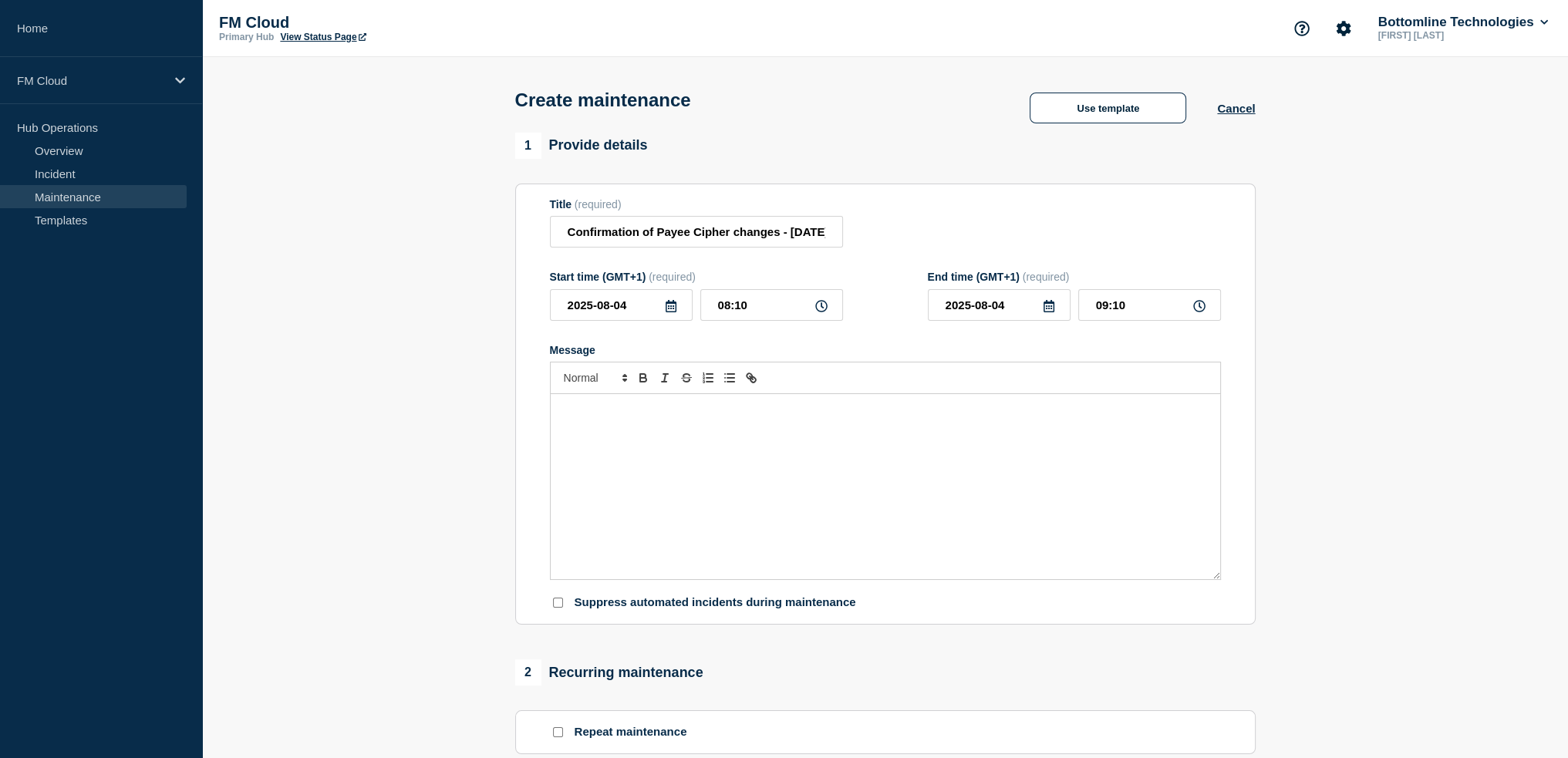 click at bounding box center [885, 487] 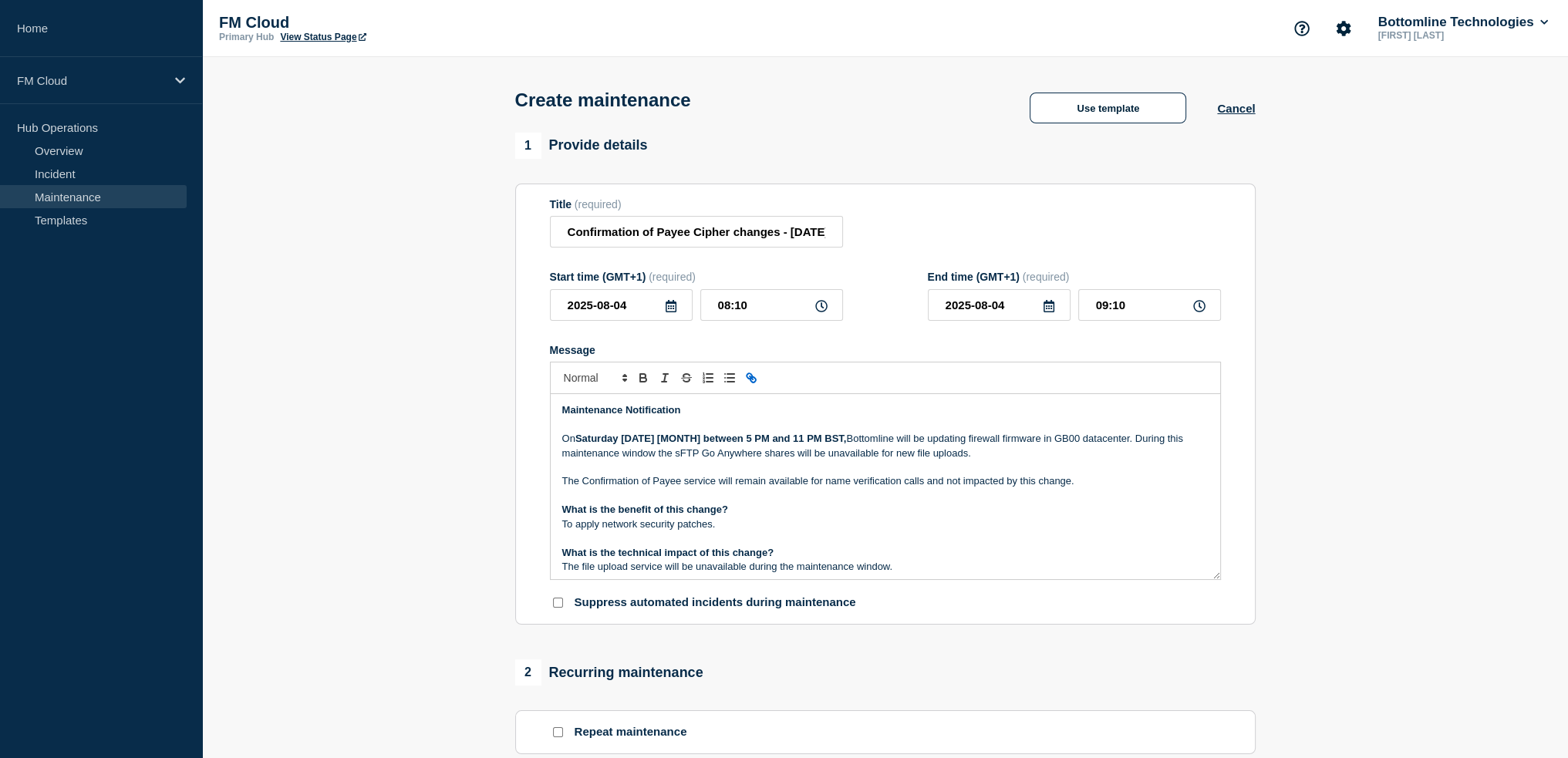 scroll, scrollTop: 178, scrollLeft: 0, axis: vertical 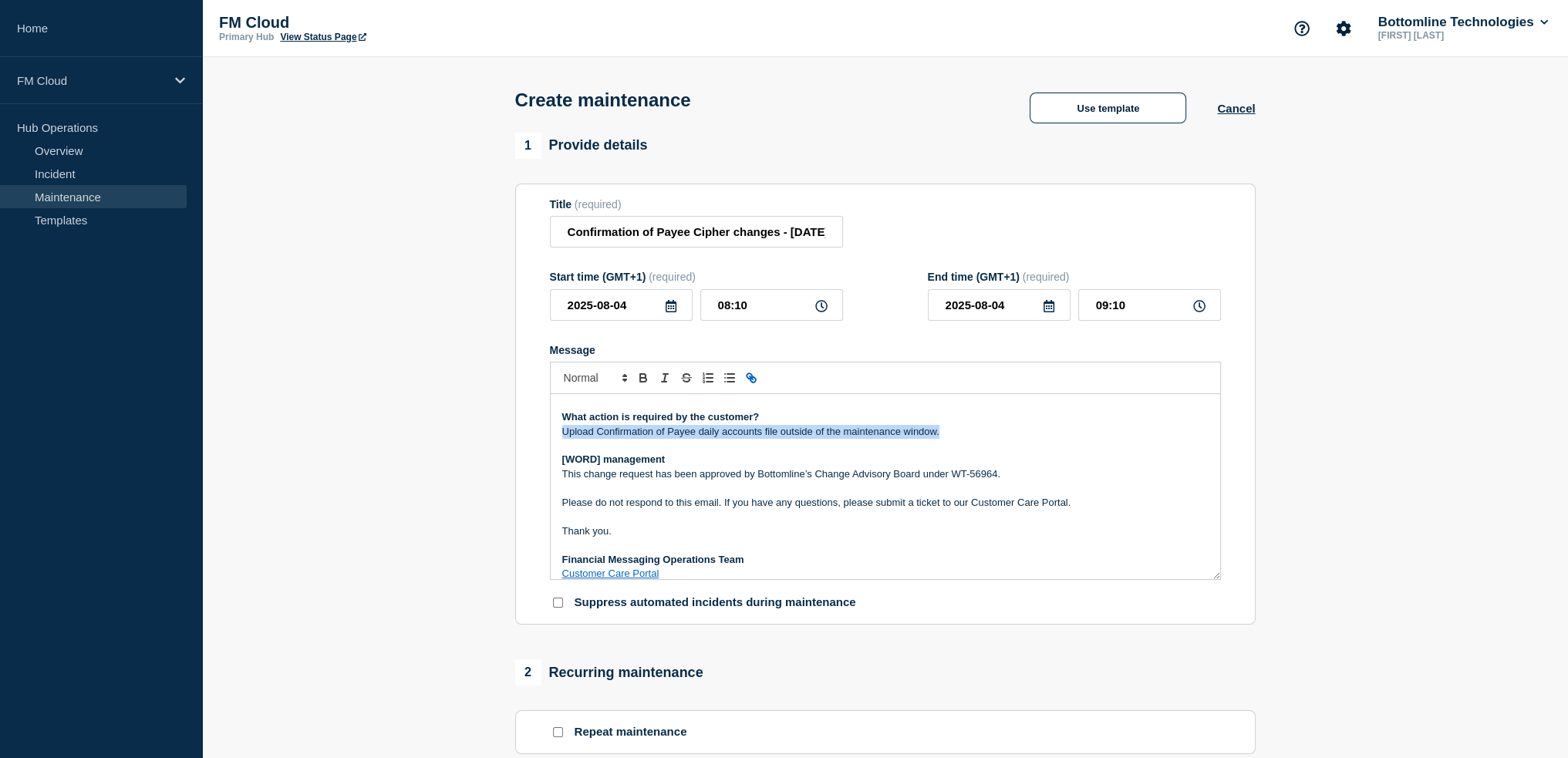 drag, startPoint x: 564, startPoint y: 435, endPoint x: 938, endPoint y: 441, distance: 374.04813 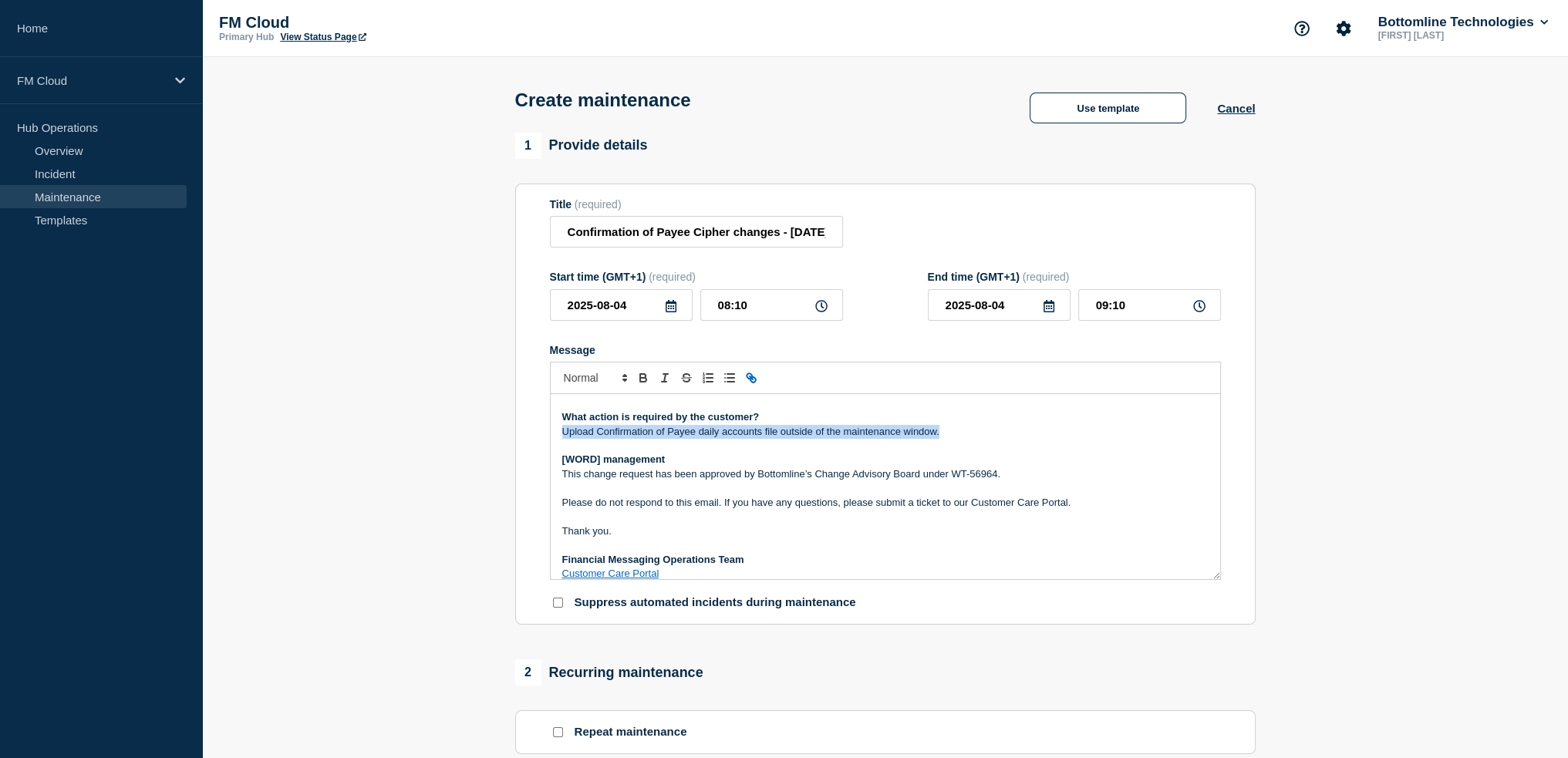 click on "Upload Confirmation of Payee daily accounts file outside of the maintenance window." at bounding box center (885, 432) 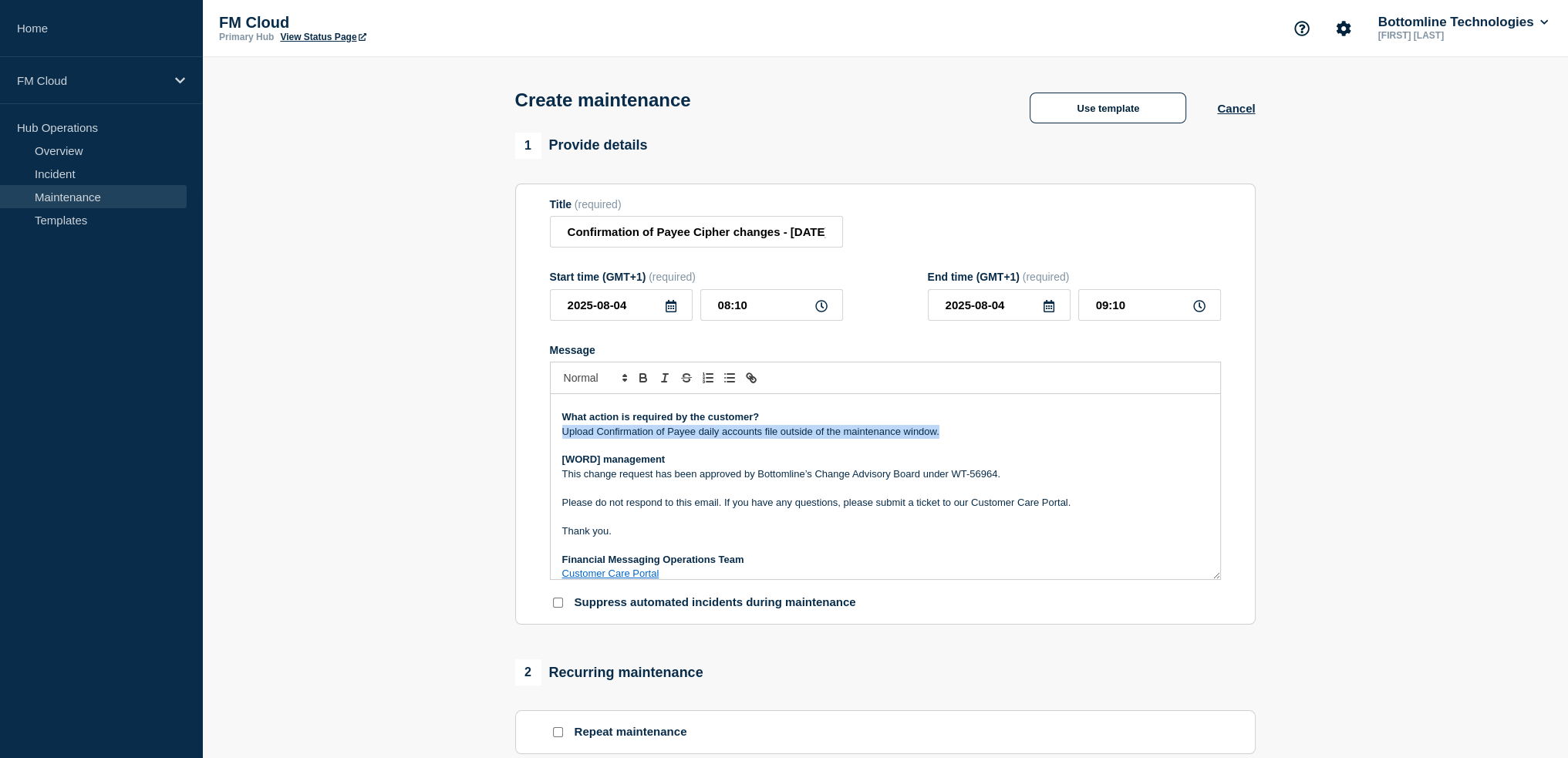 click on "Upload Confirmation of Payee daily accounts file outside of the maintenance window." at bounding box center [885, 432] 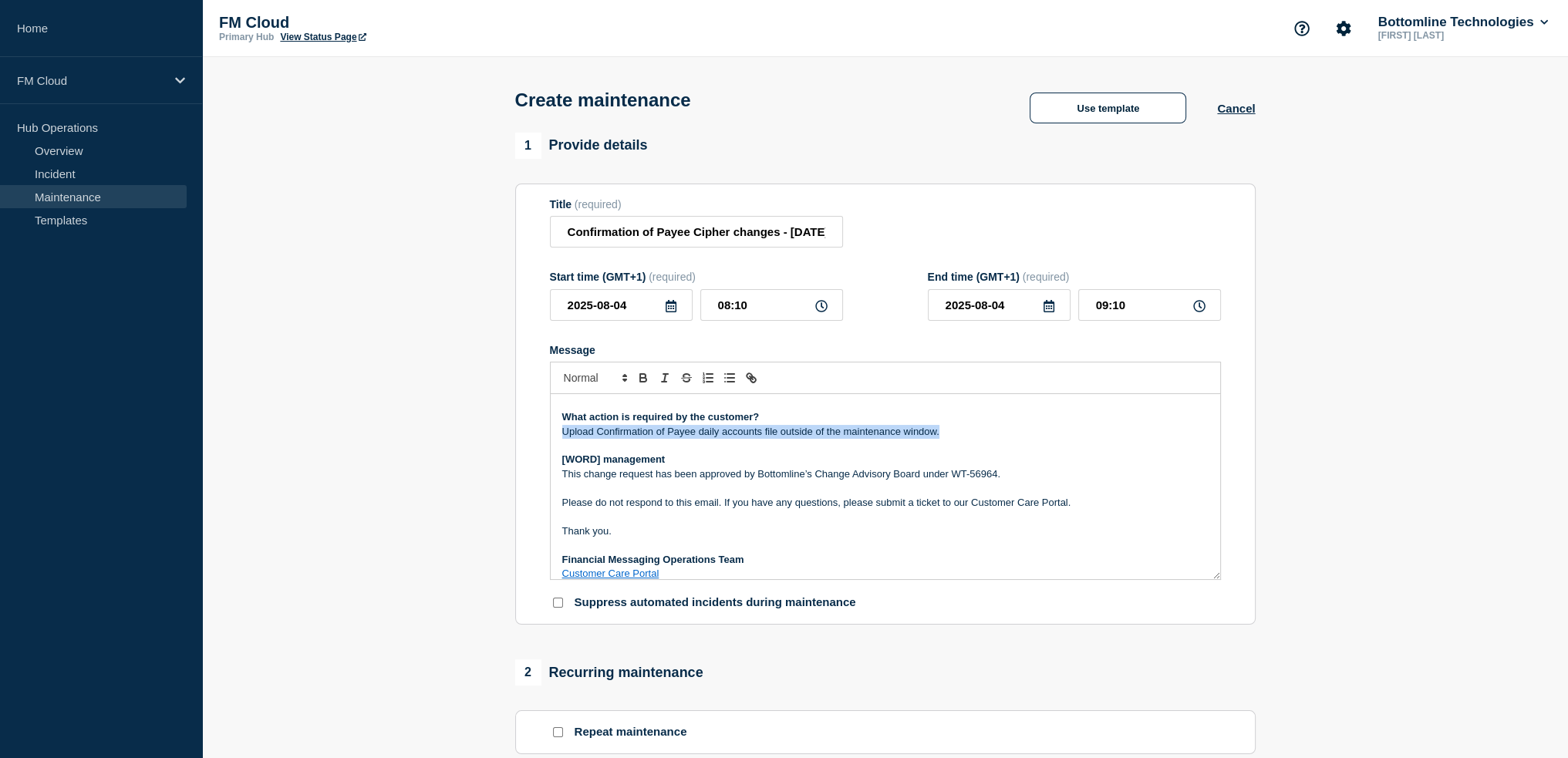 drag, startPoint x: 948, startPoint y: 435, endPoint x: 561, endPoint y: 433, distance: 387.005 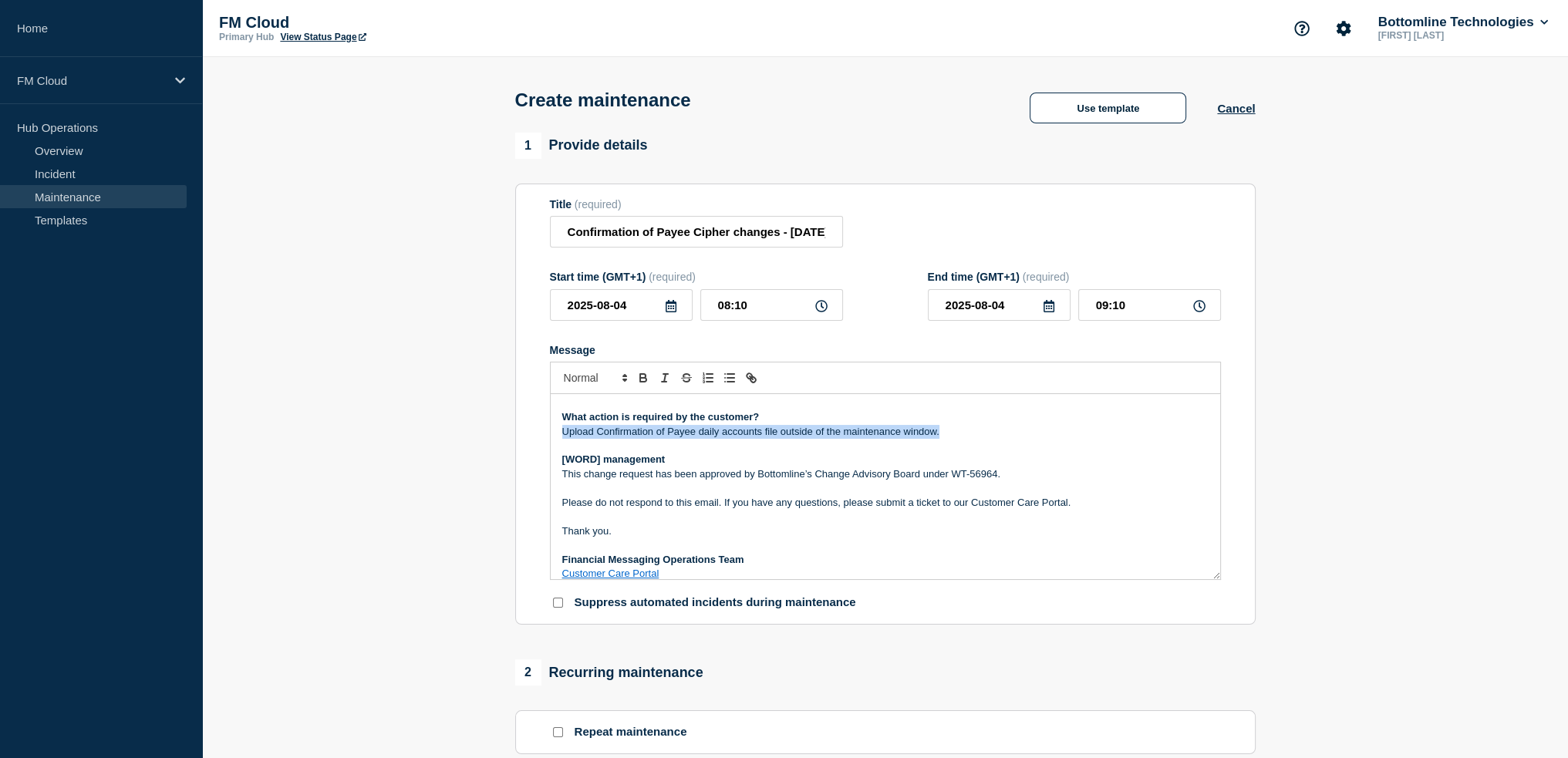 click on "Maintenance Notification On  Saturday [DATE] [MONTH] between 5 PM and 11 PM BST,  Bottomline will be updating firewall firmware in GB00 datacenter. During this maintenance window the sFTP Go Anywhere shares will be unavailable for new file uploads. The Confirmation of Payee service will remain available for name verification calls and not impacted by this change. What is the benefit of this change? To apply network security patches. What is the technical impact of this change? The file upload service will be unavailable during the maintenance window. What action is required by the customer? Upload Confirmation of Payee daily accounts file outside of the maintenance window. Change management This change request has been approved by Bottomline’s Change Advisory Board under WT-56964. Please do not respond to this email. If you have any questions, please submit a ticket to our Customer Care Portal. Thank you. Financial Messaging Operations Team  Customer Care Portal" at bounding box center (885, 487) 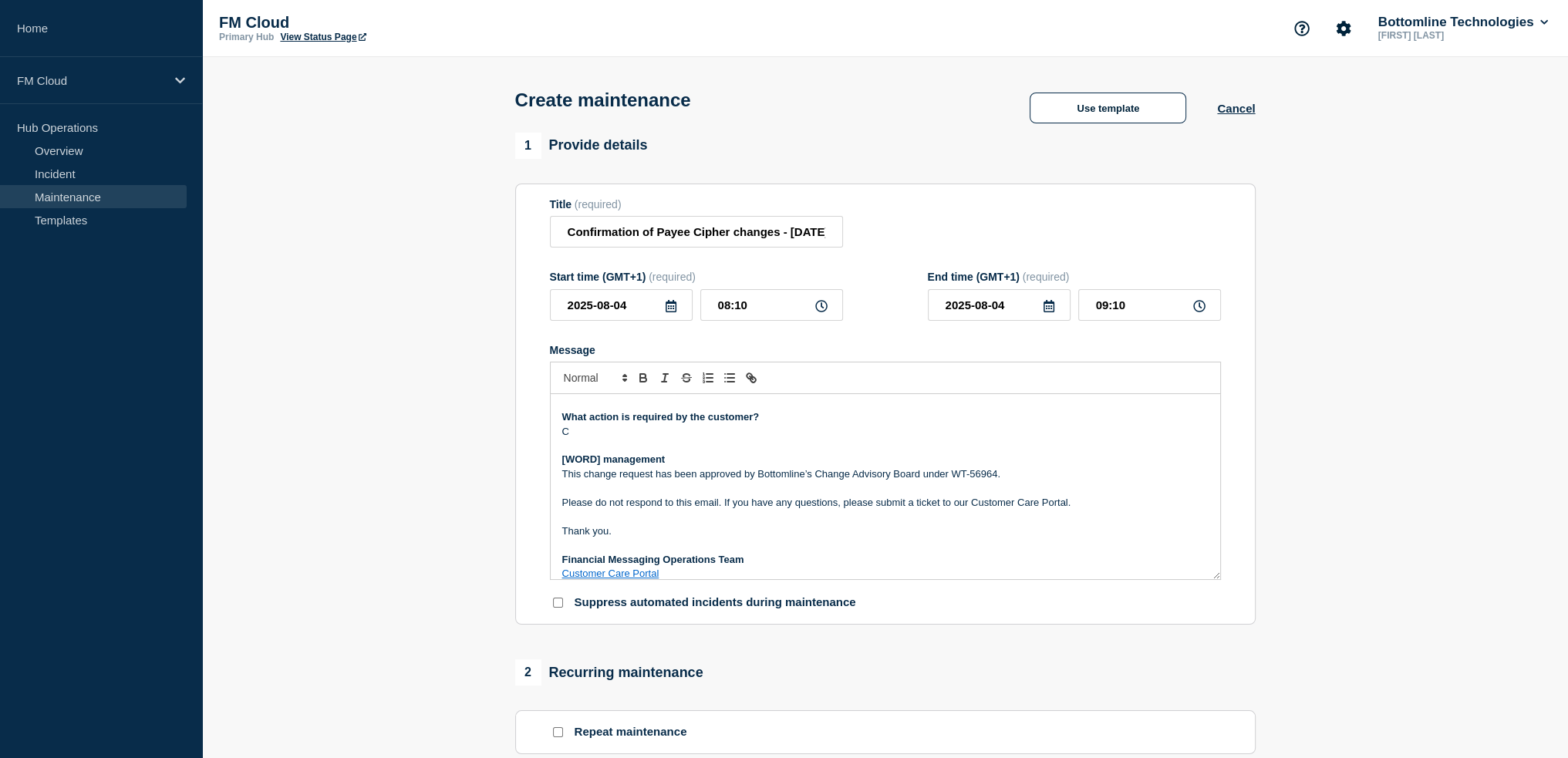 type 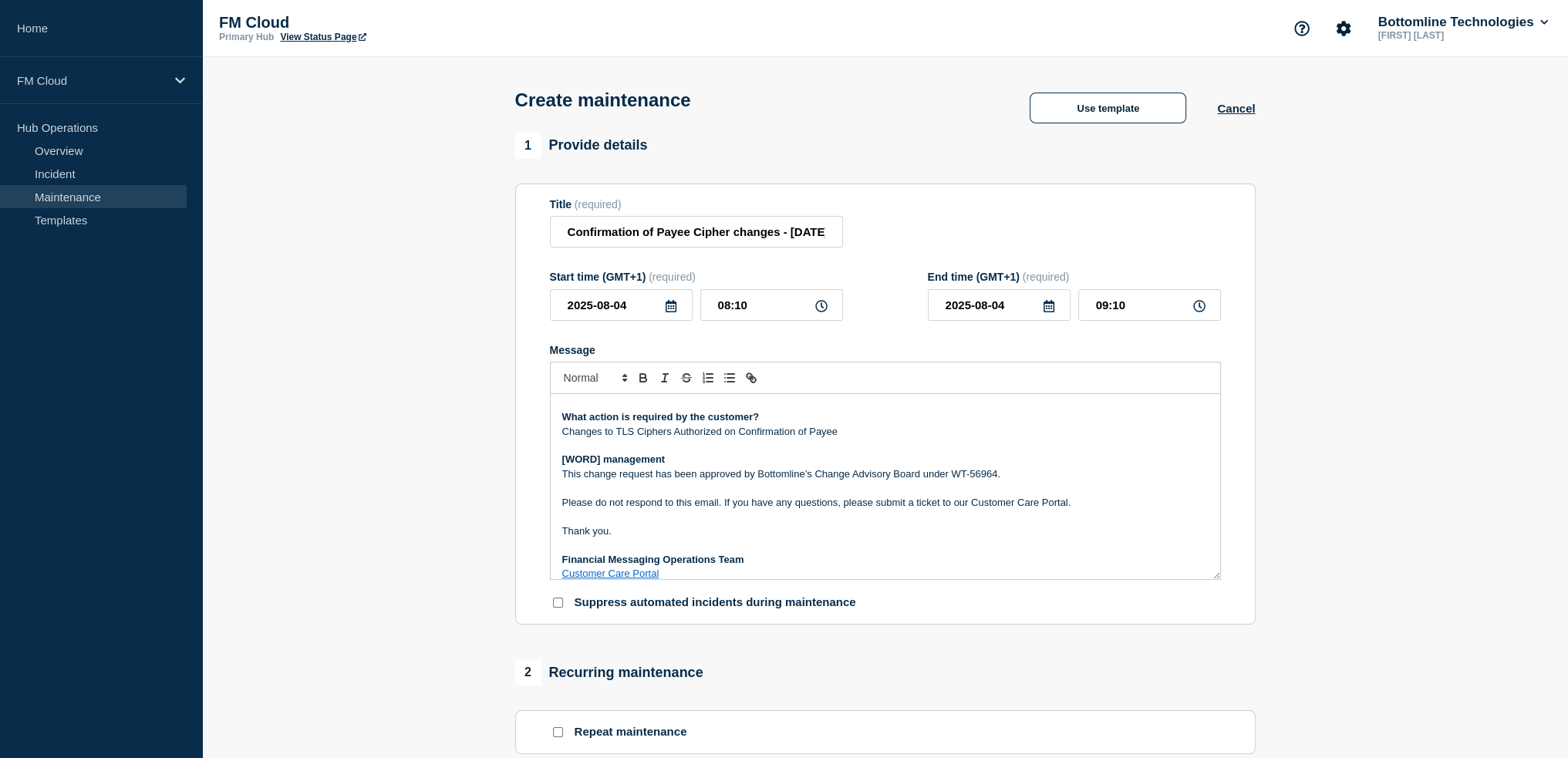 click on "This change request has been approved by Bottomline’s Change Advisory Board under WT-56964." at bounding box center [885, 474] 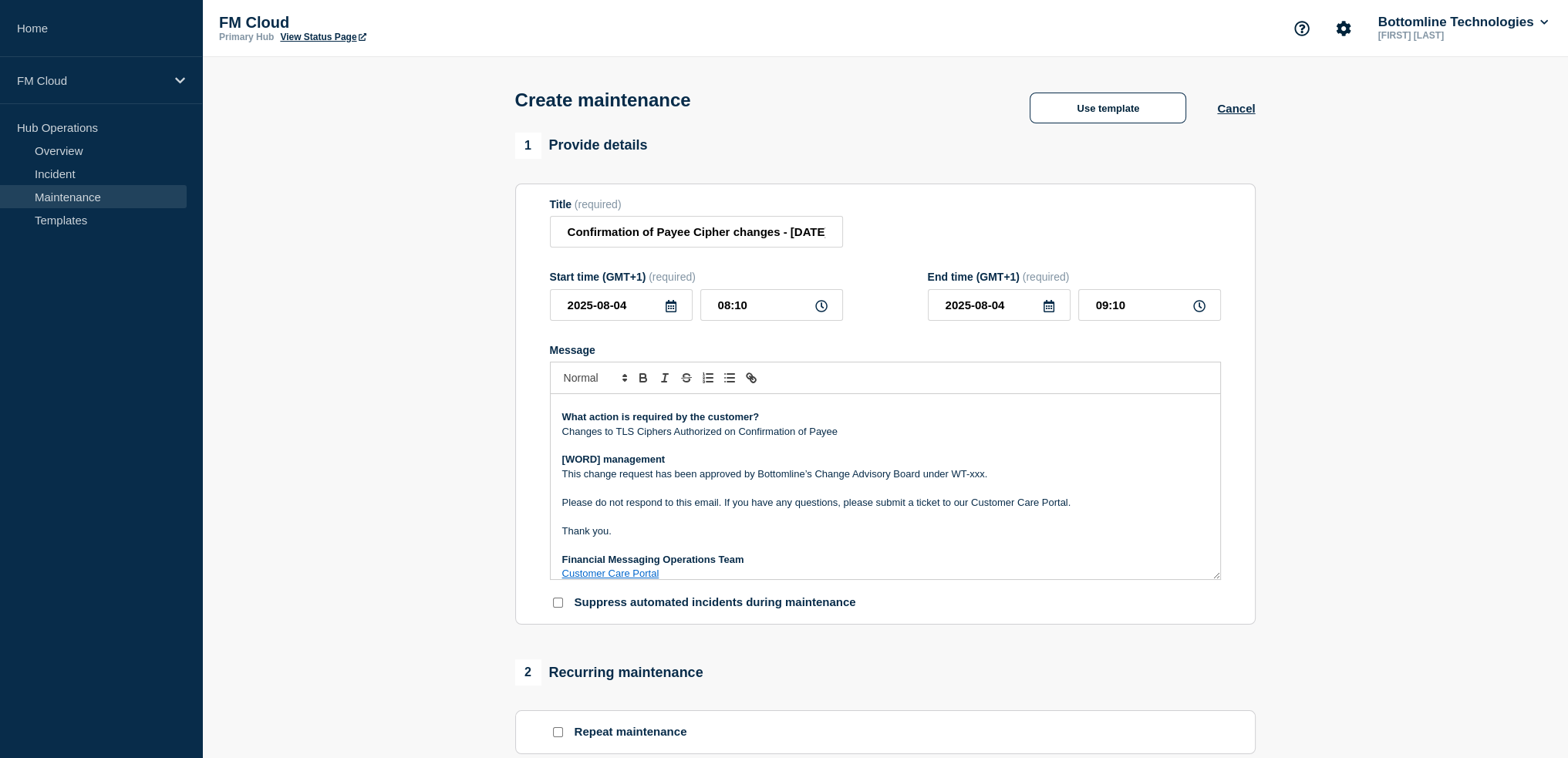 click on "Changes to TLS Ciphers Authorized on Confirmation of Payee" at bounding box center [885, 432] 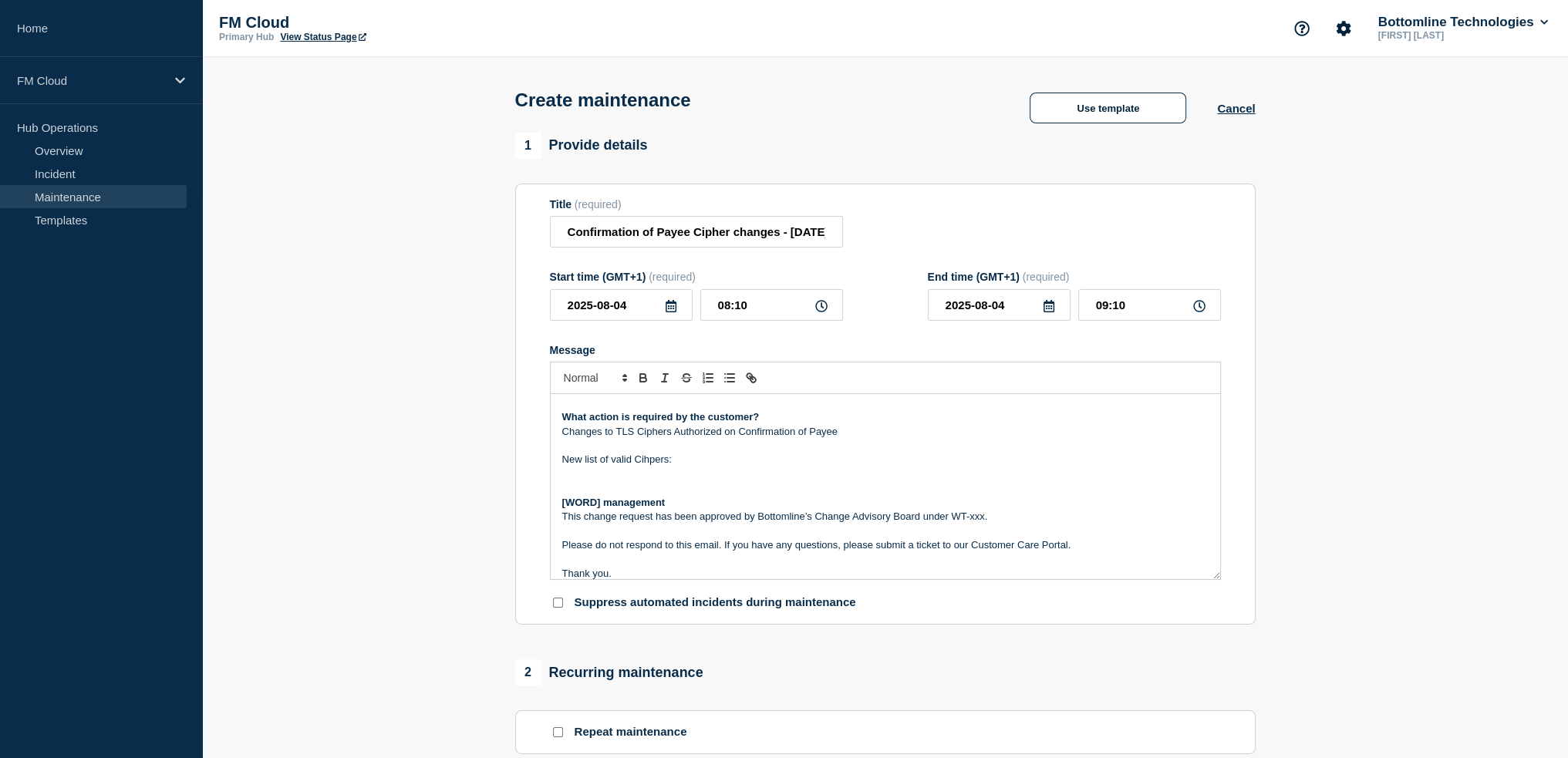 click on "New list of valid Cihpers:" at bounding box center (885, 460) 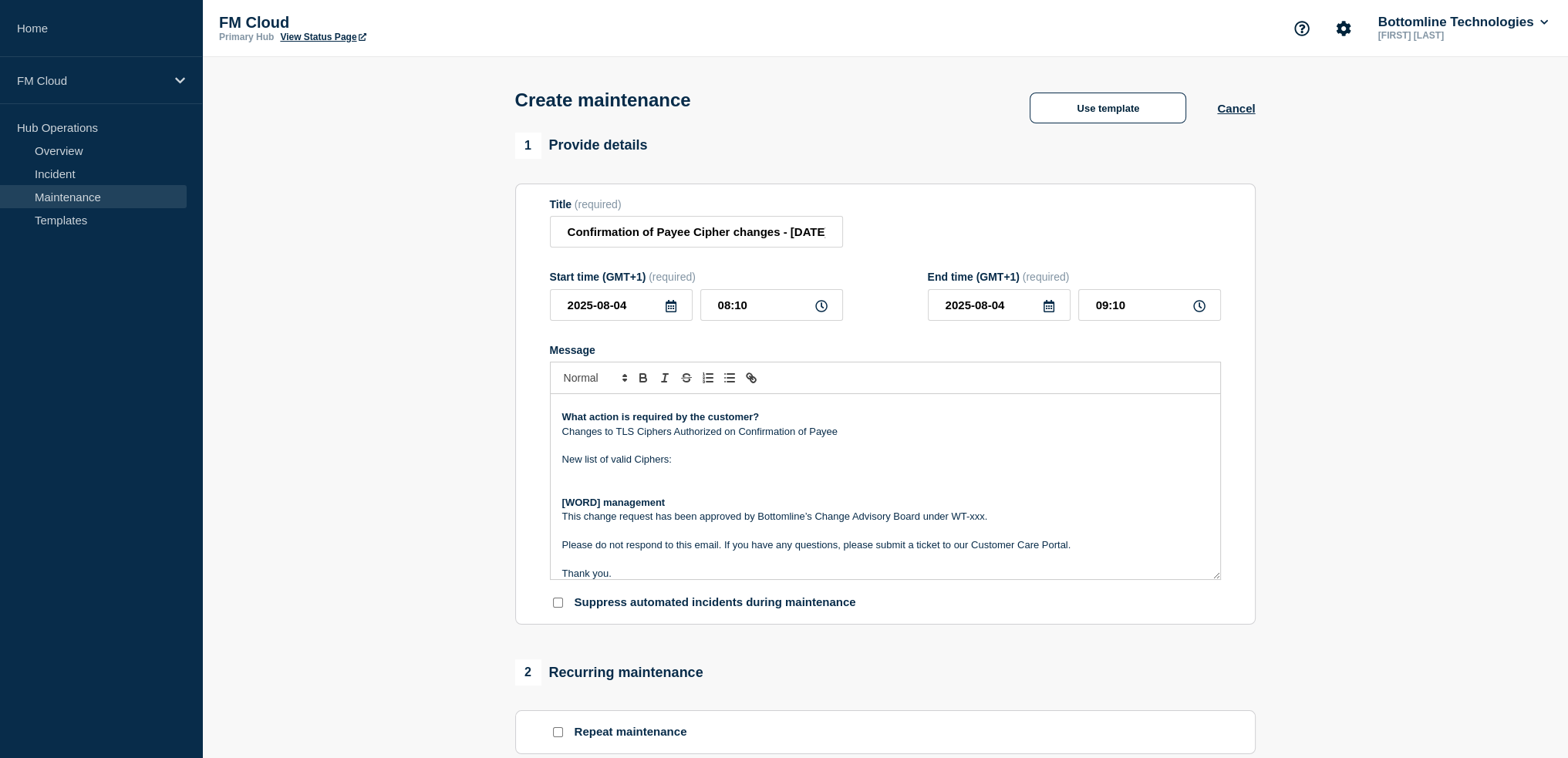 click on "New list of valid Ciphers:" at bounding box center (885, 460) 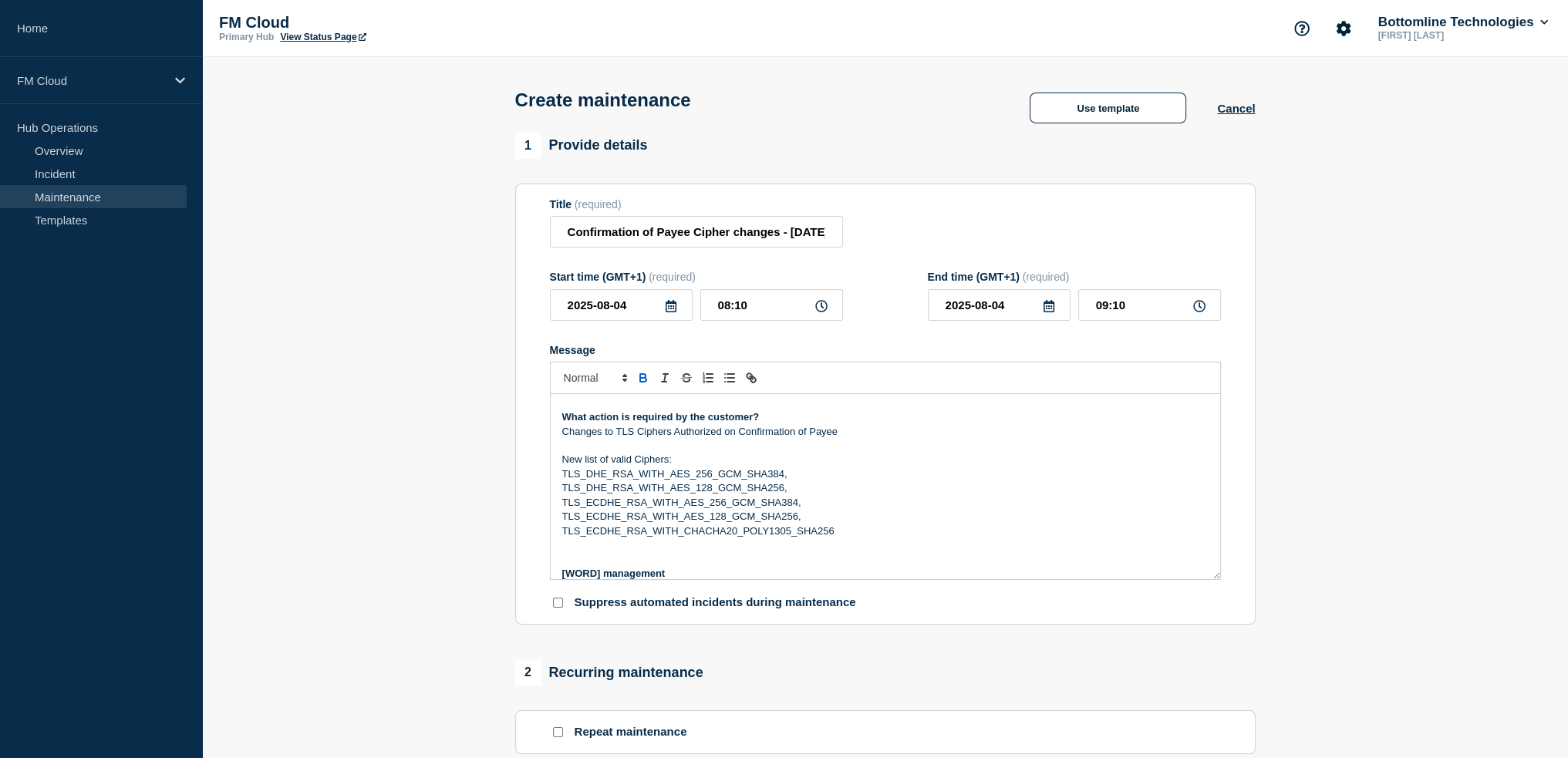 click on "New list of valid Ciphers:" at bounding box center [885, 460] 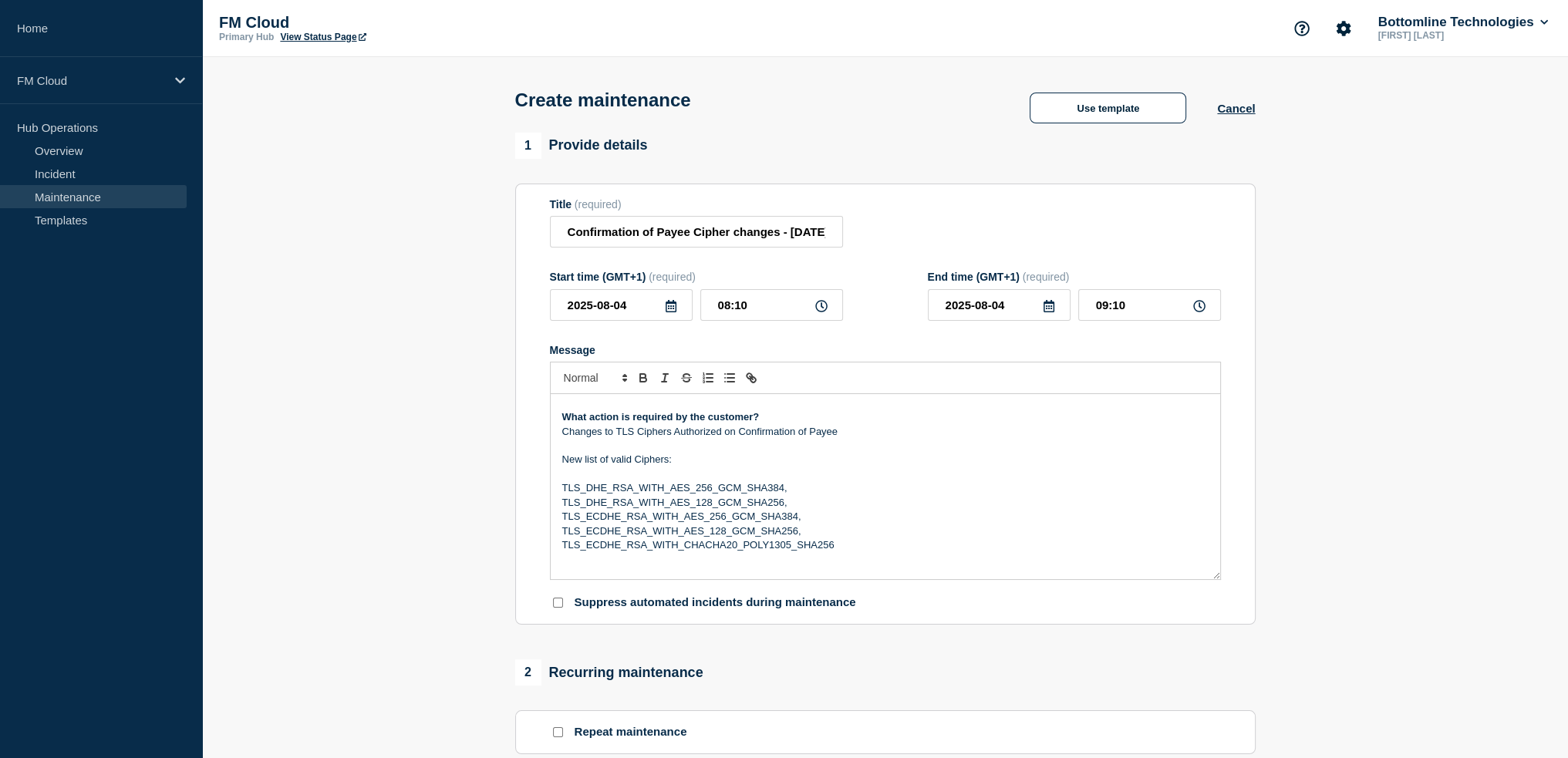 scroll, scrollTop: 317, scrollLeft: 0, axis: vertical 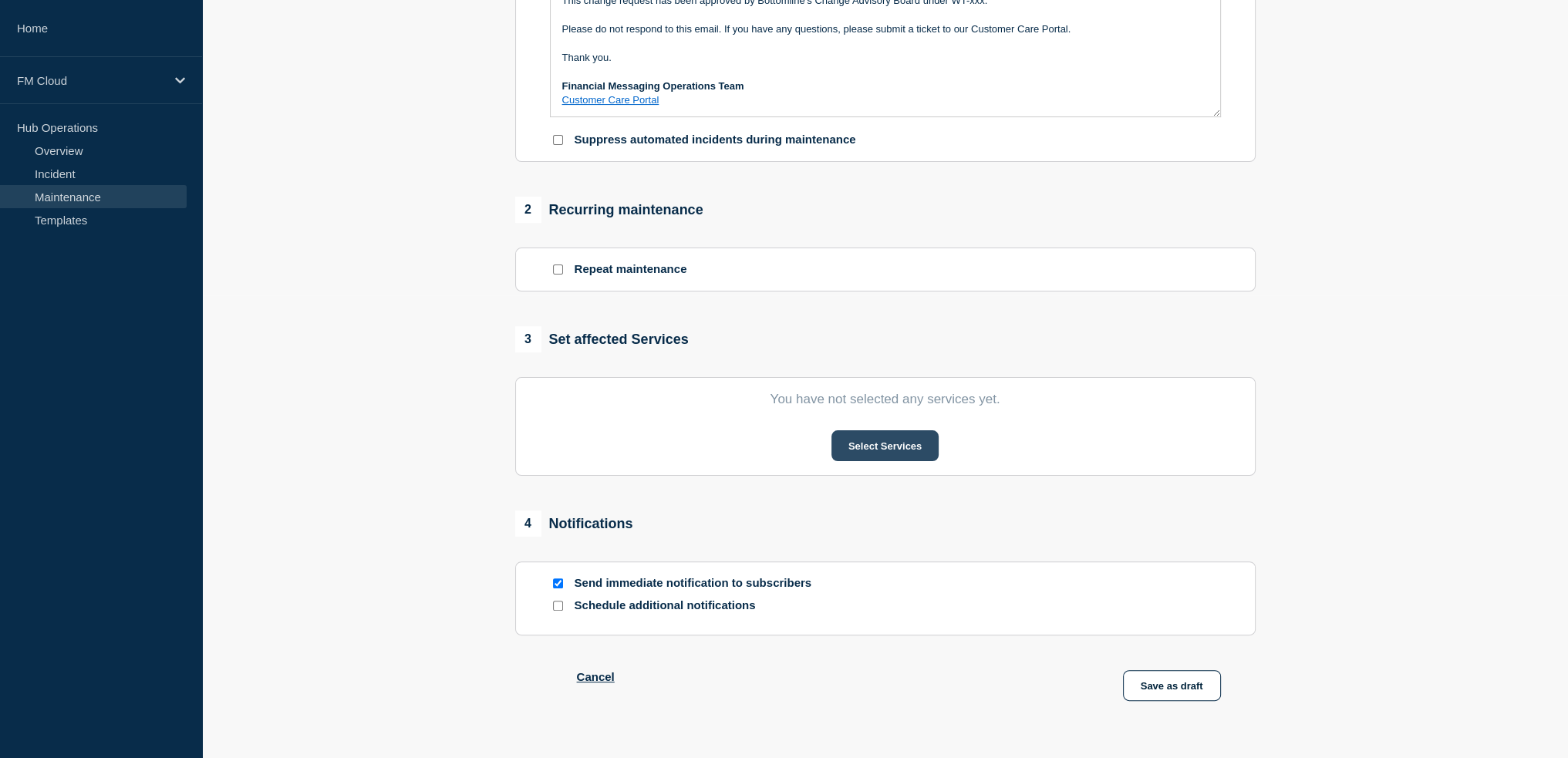click on "Select Services" at bounding box center [885, 446] 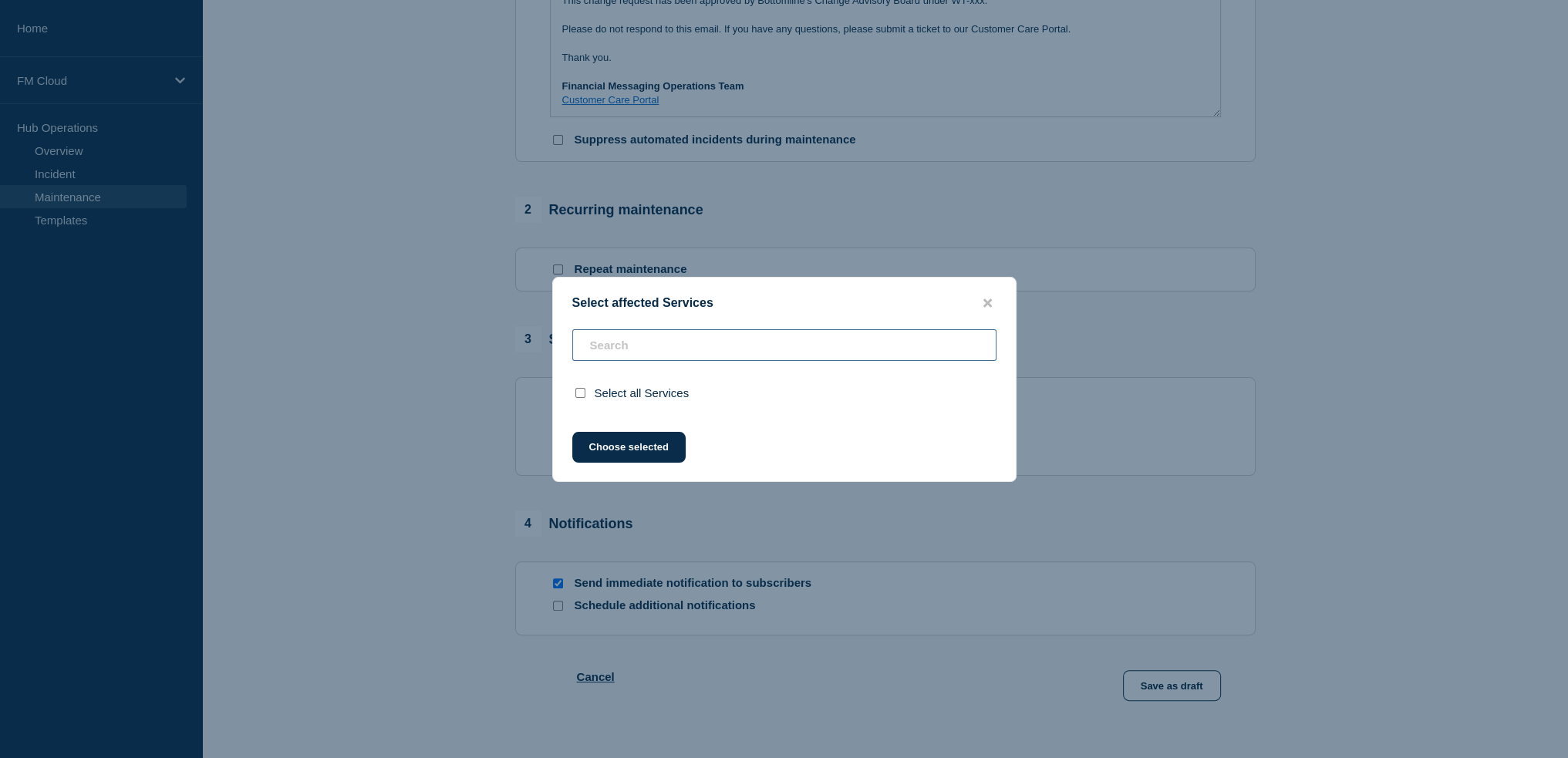 click at bounding box center (784, 345) 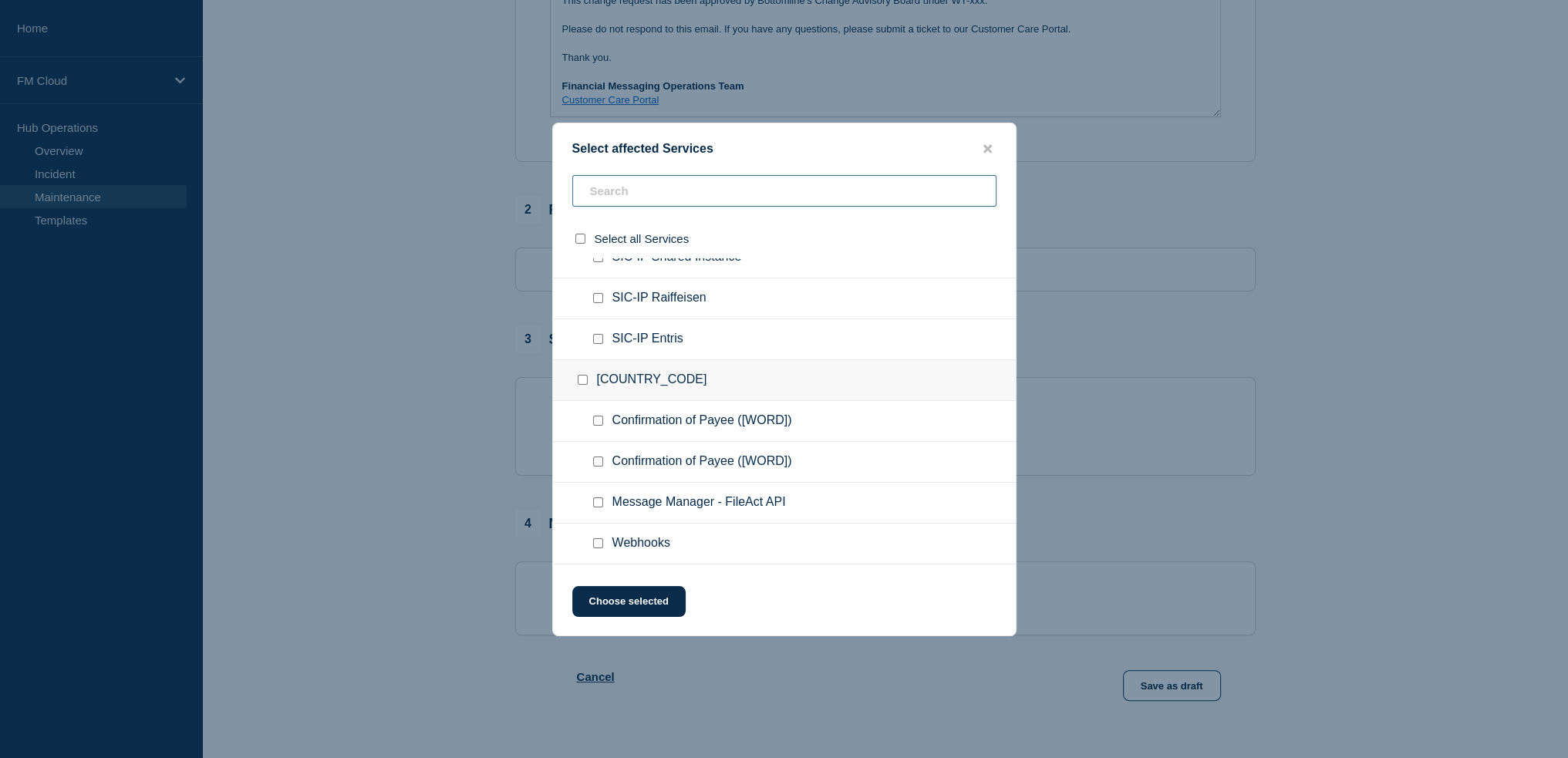 scroll, scrollTop: 617, scrollLeft: 0, axis: vertical 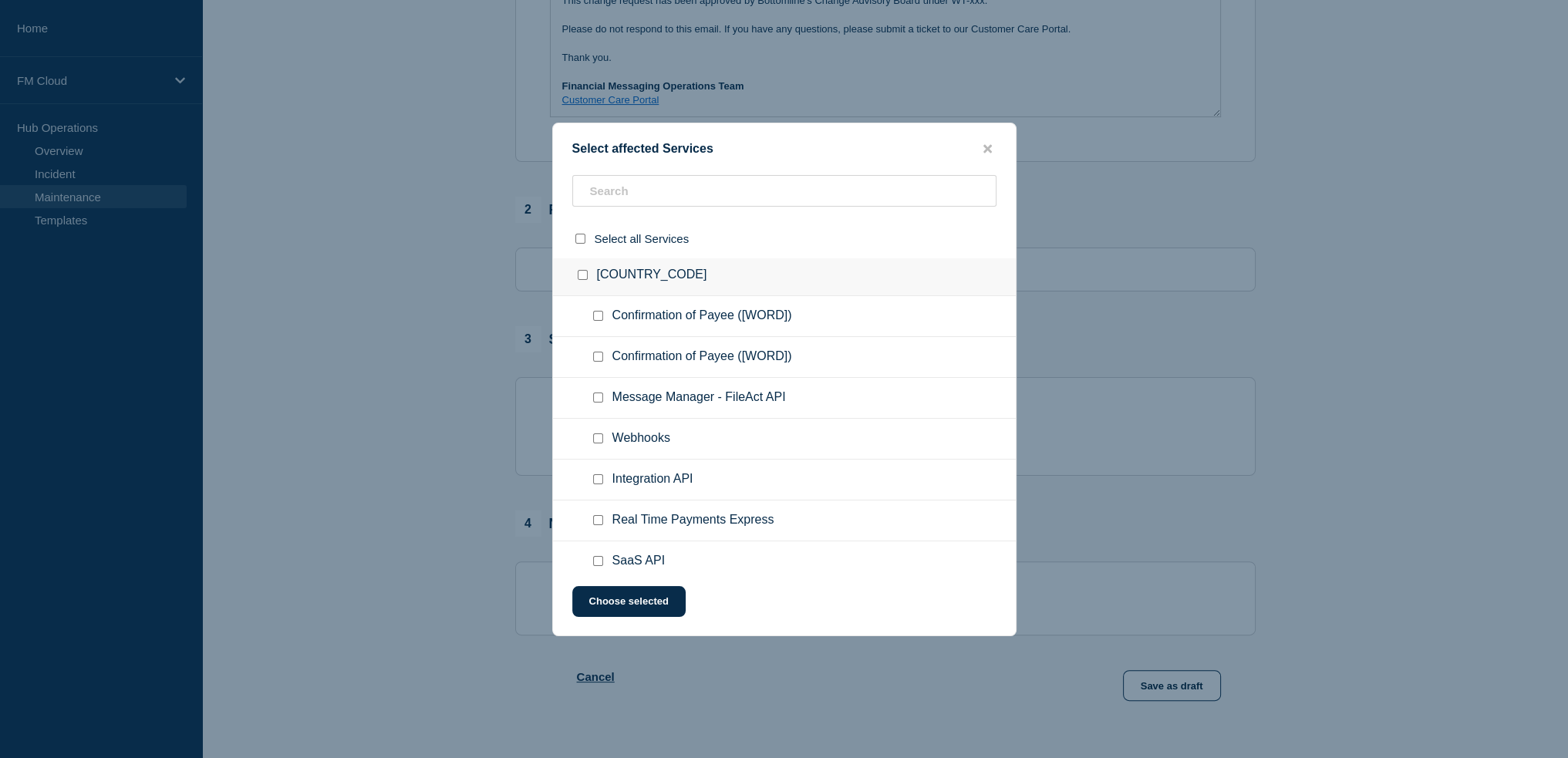 click at bounding box center (598, 315) 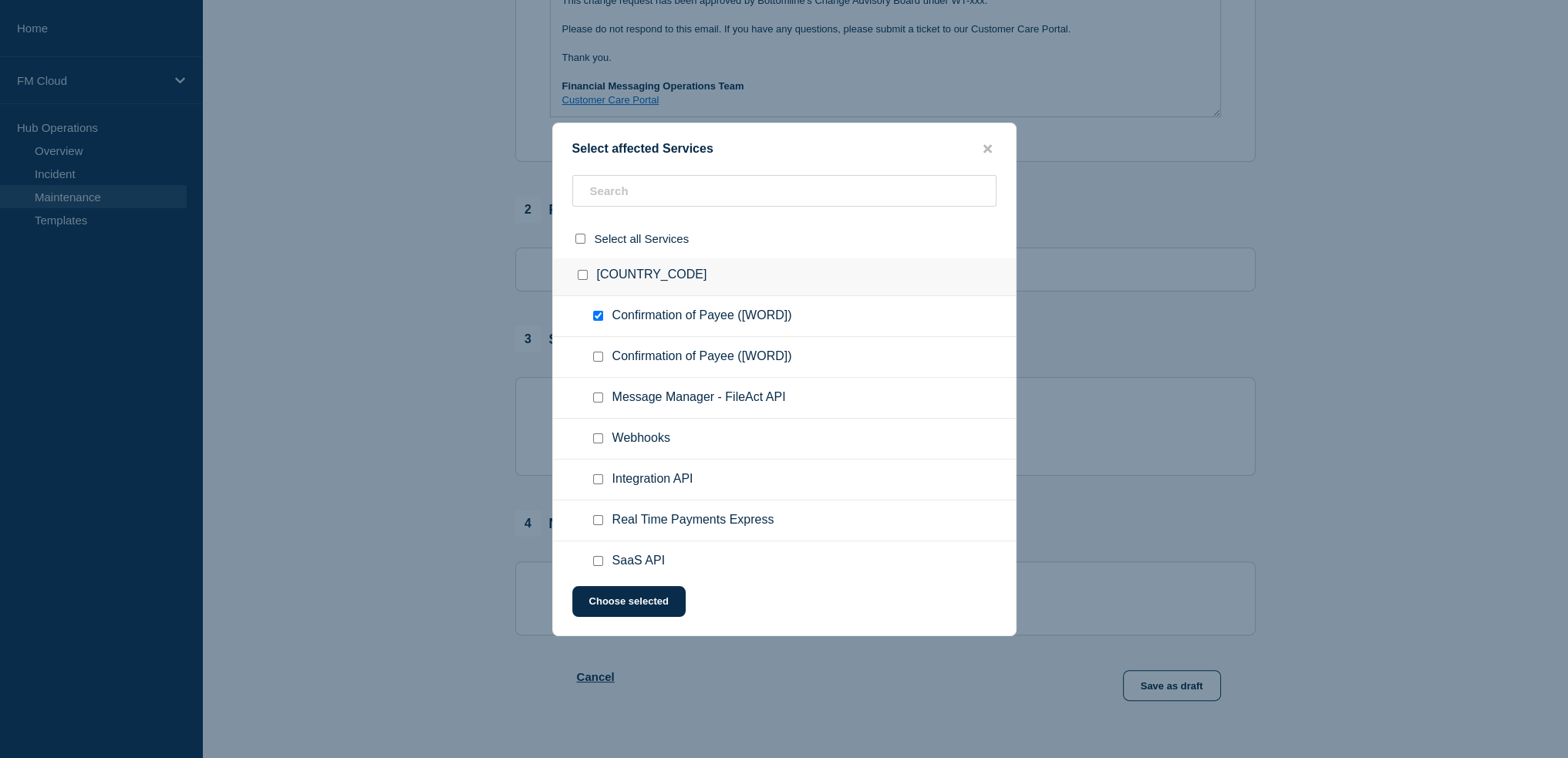 click at bounding box center (598, 356) 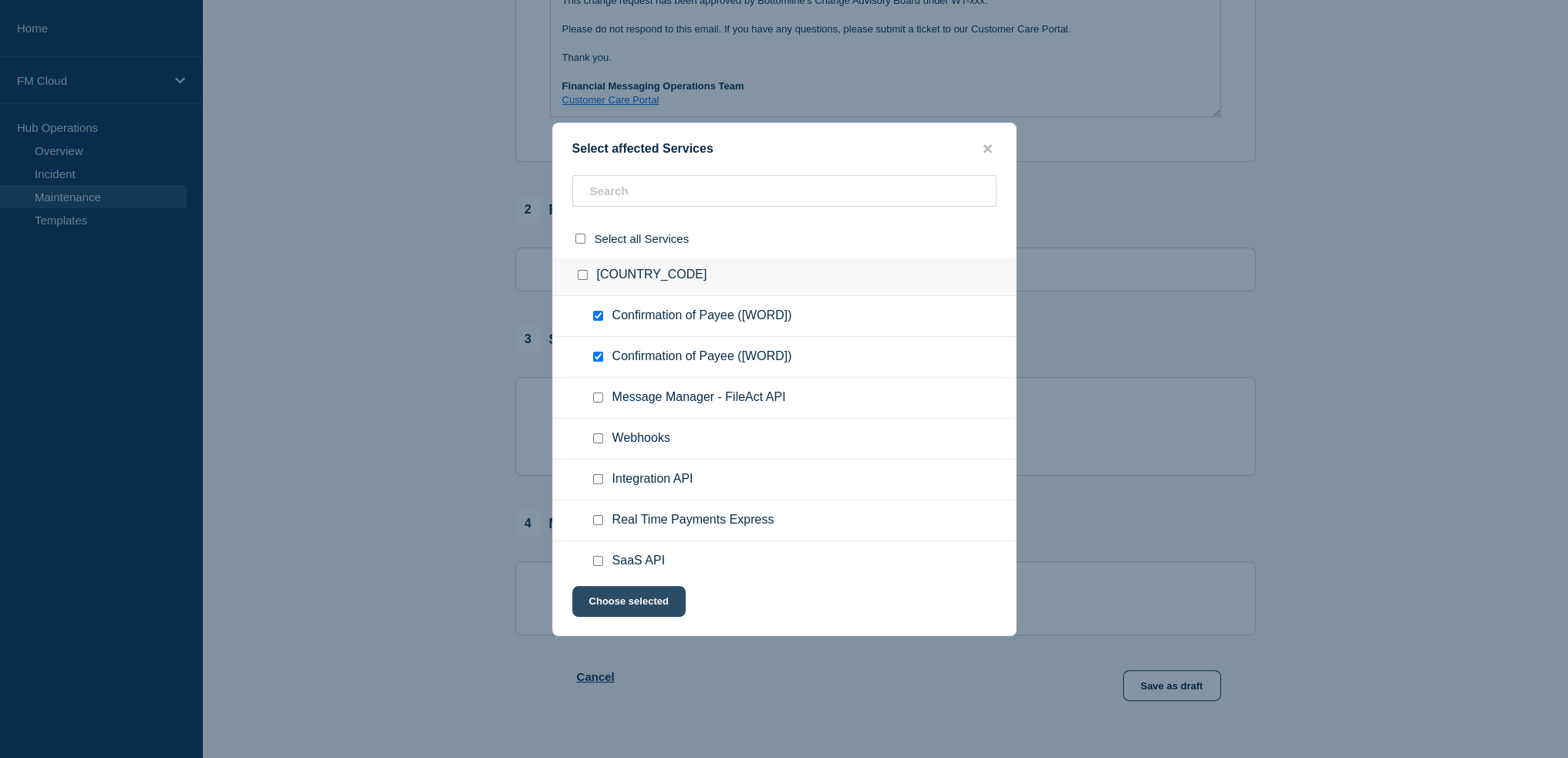 click on "Choose selected" 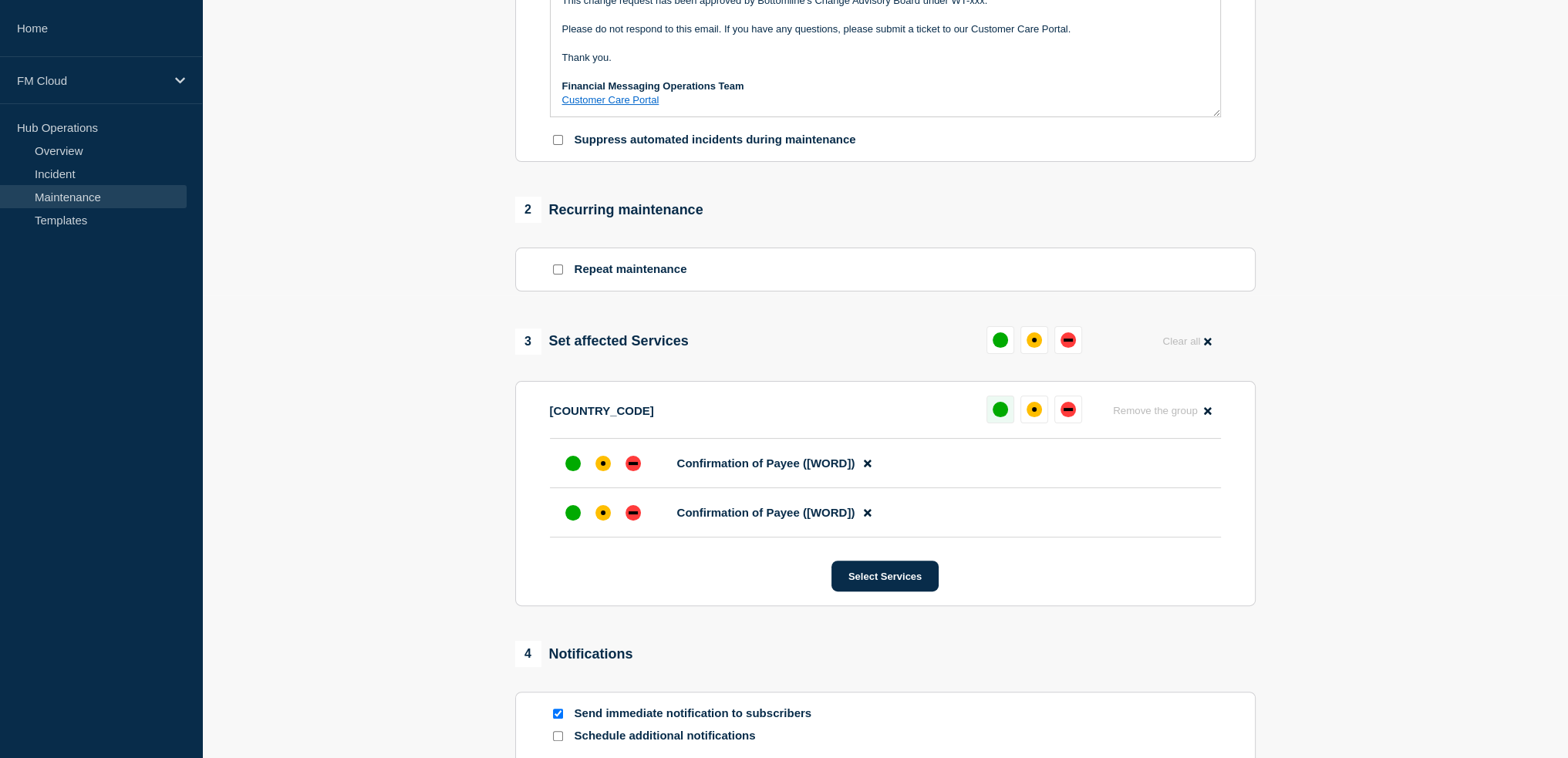 click at bounding box center (1000, 409) 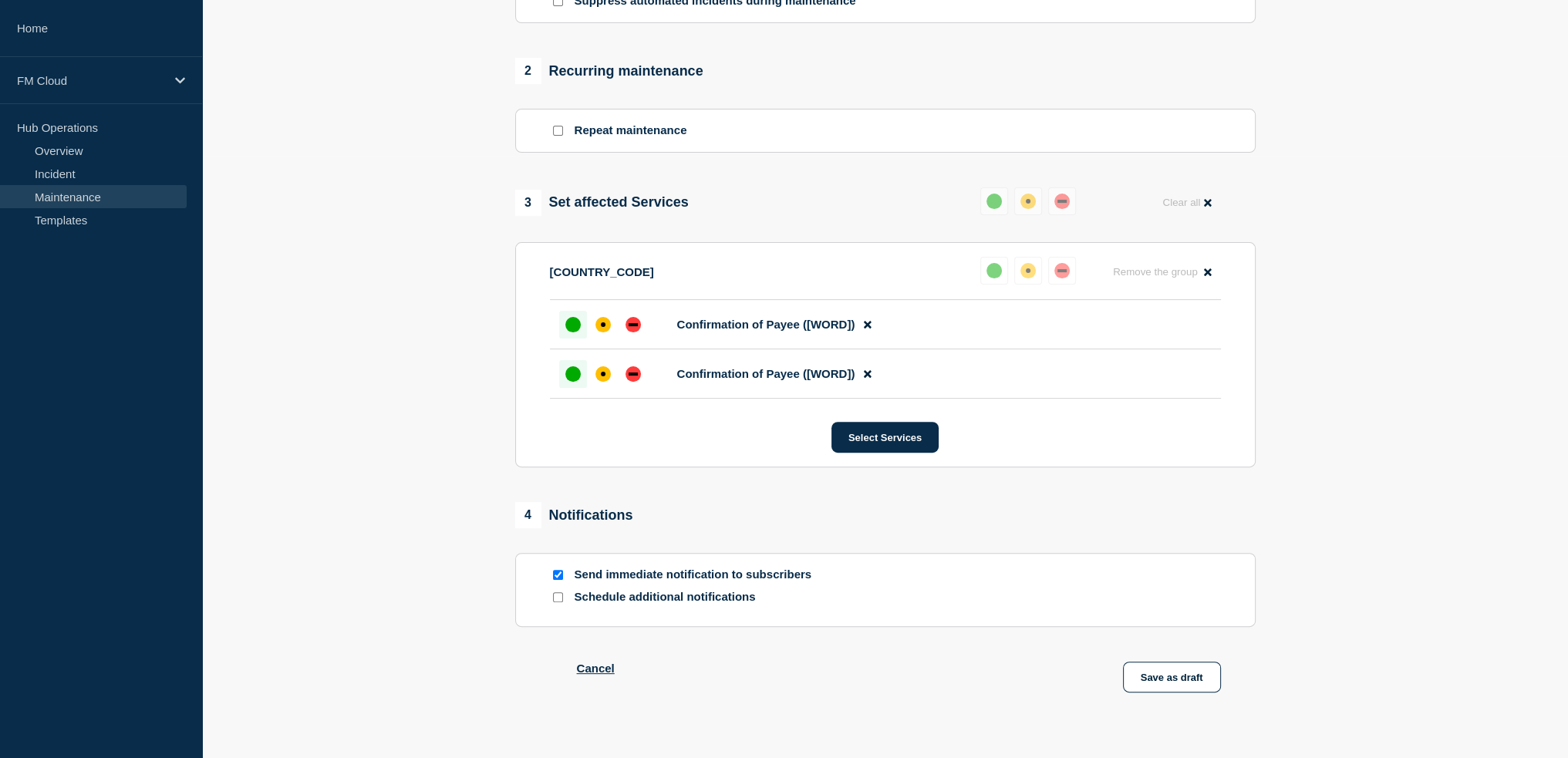 scroll, scrollTop: 722, scrollLeft: 0, axis: vertical 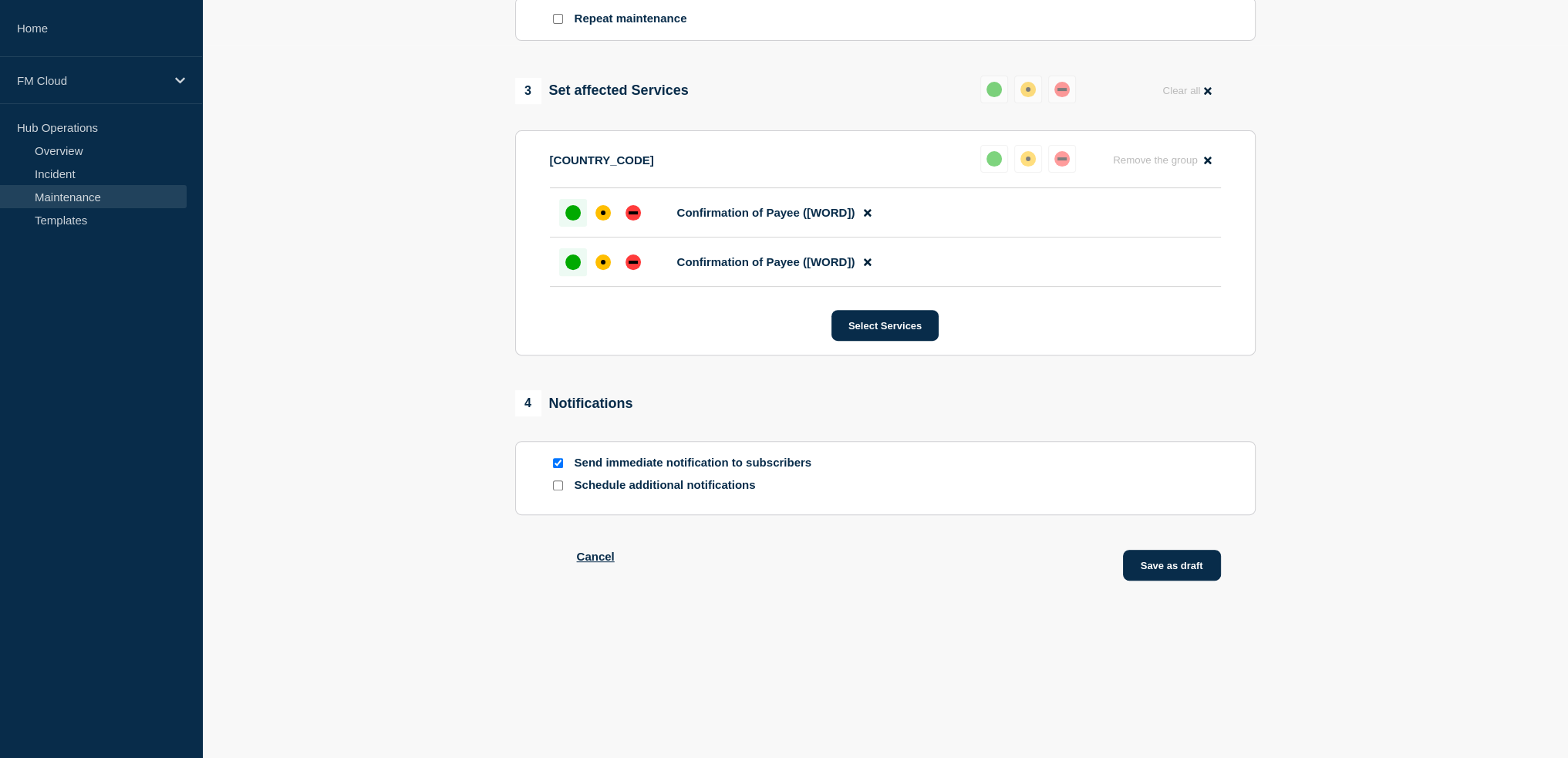 click on "Save as draft" at bounding box center [1172, 565] 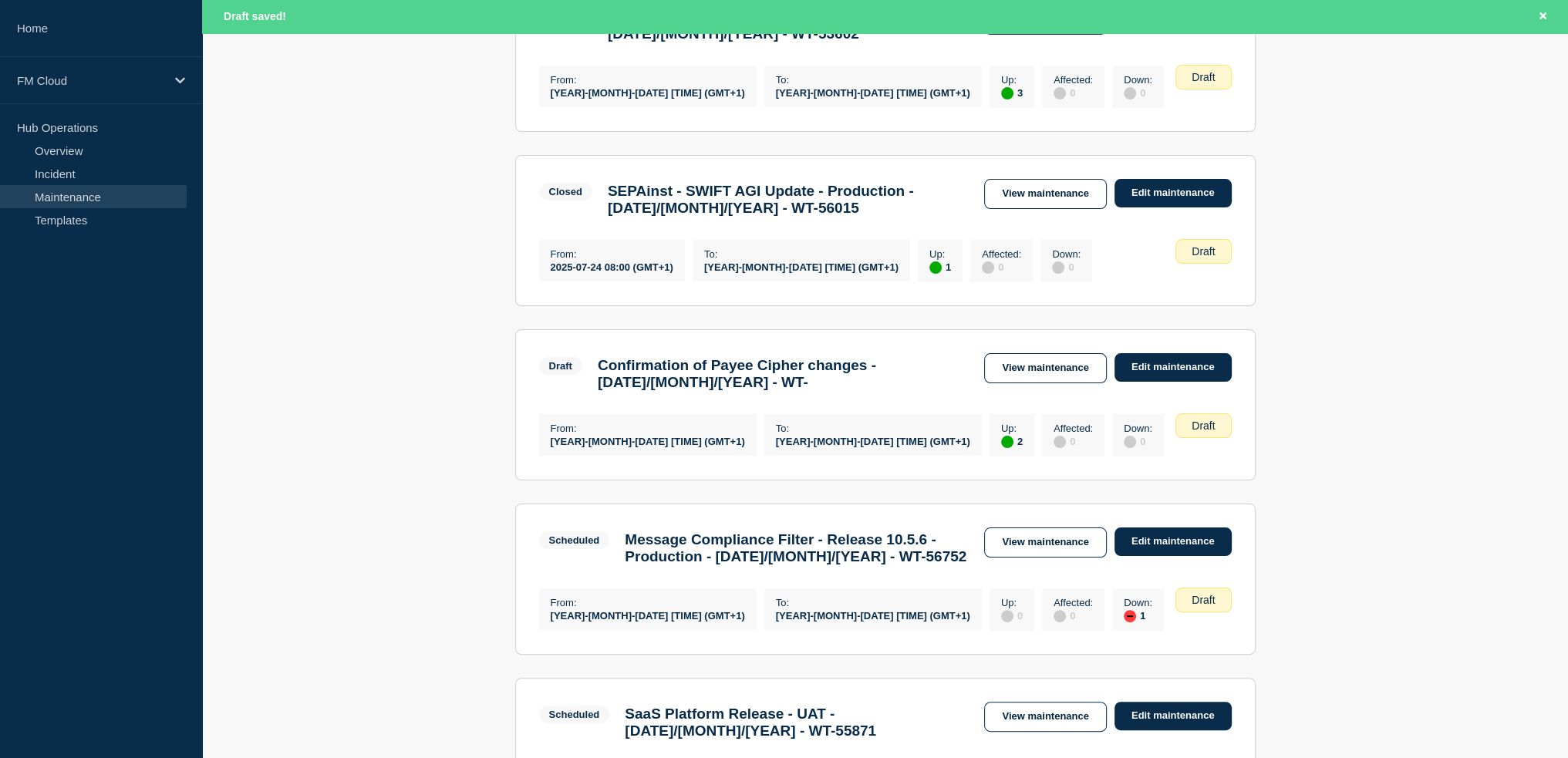 scroll, scrollTop: 386, scrollLeft: 0, axis: vertical 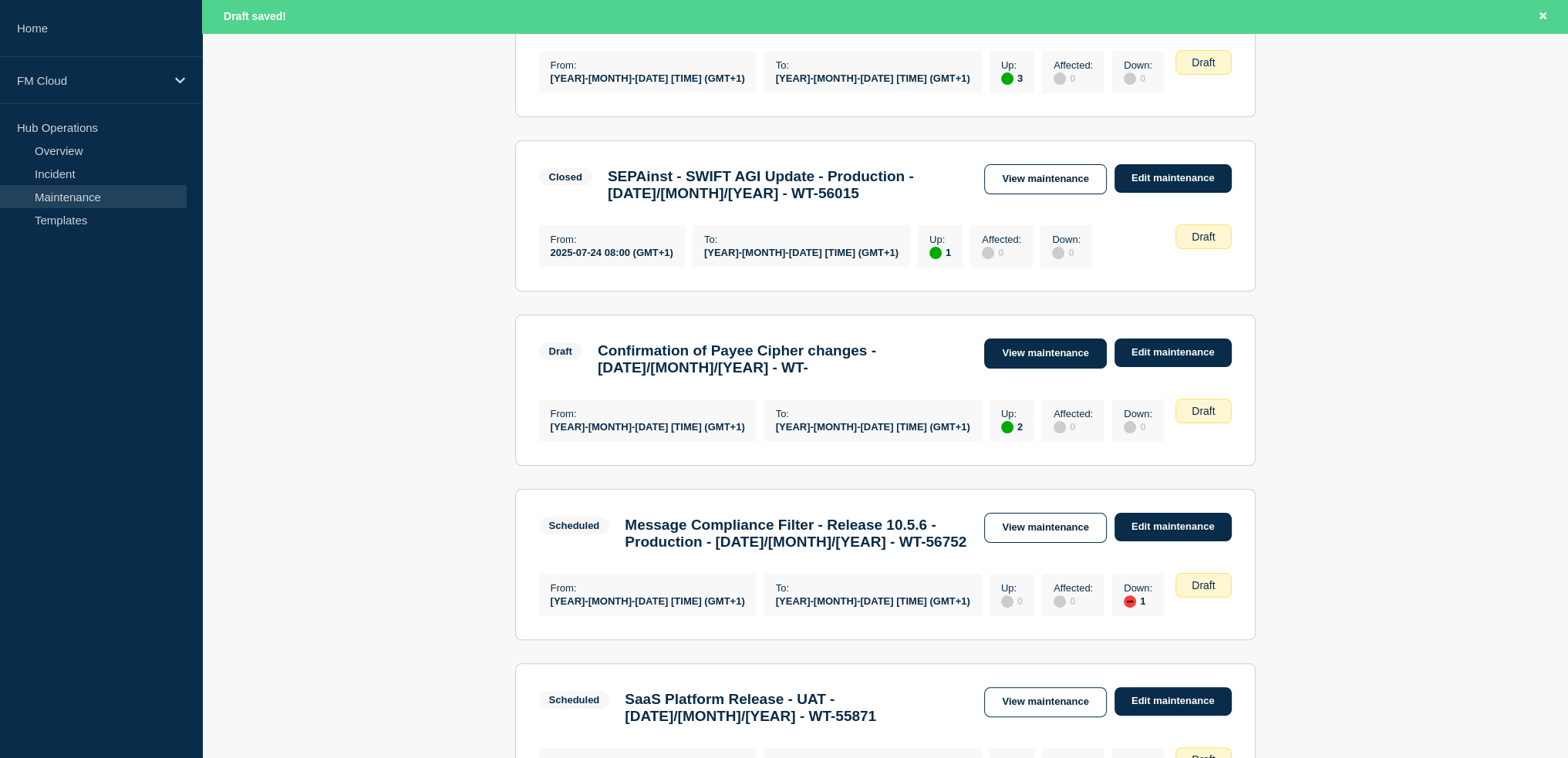 click on "View maintenance" at bounding box center (1045, 353) 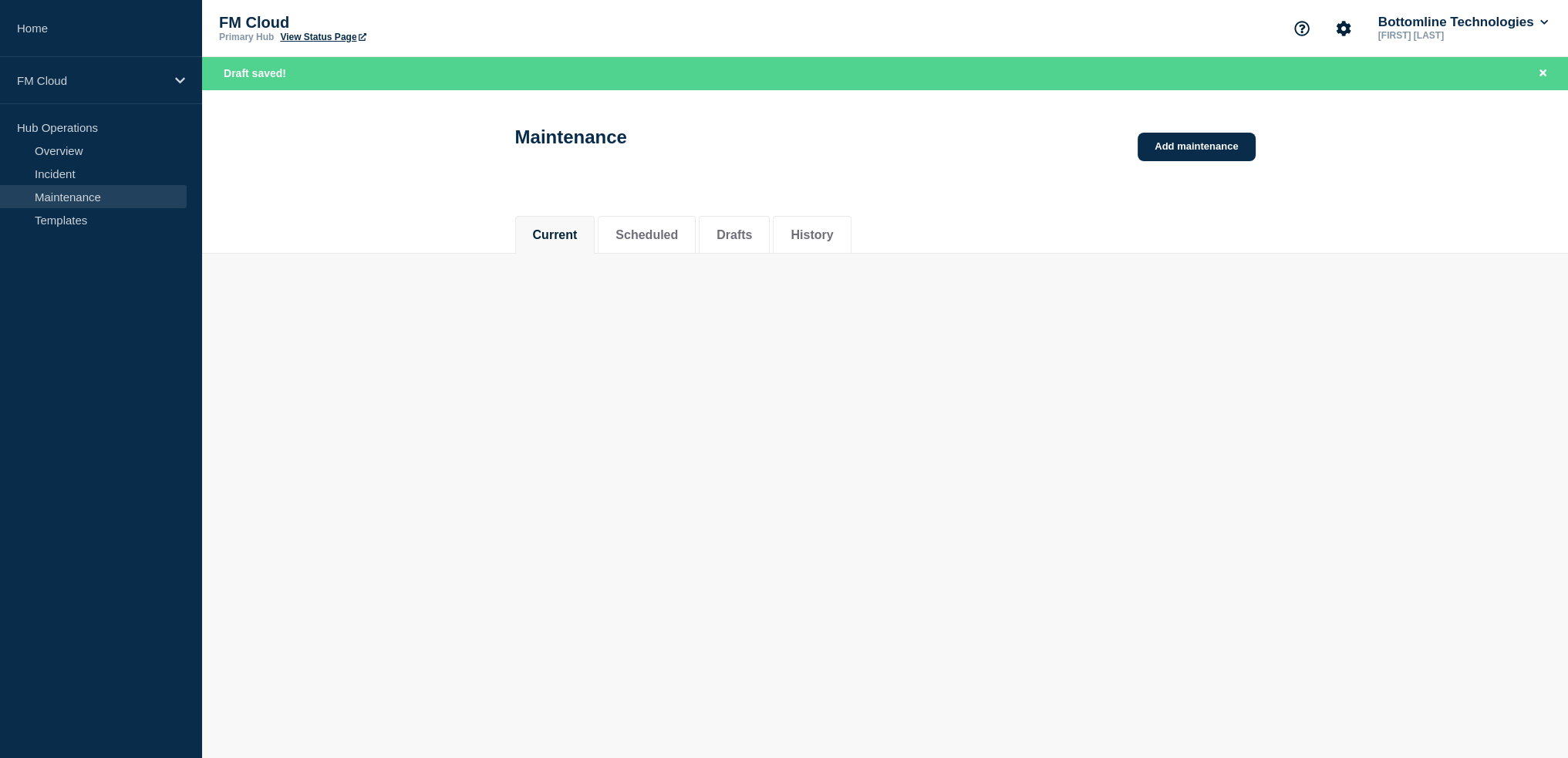 scroll, scrollTop: 0, scrollLeft: 0, axis: both 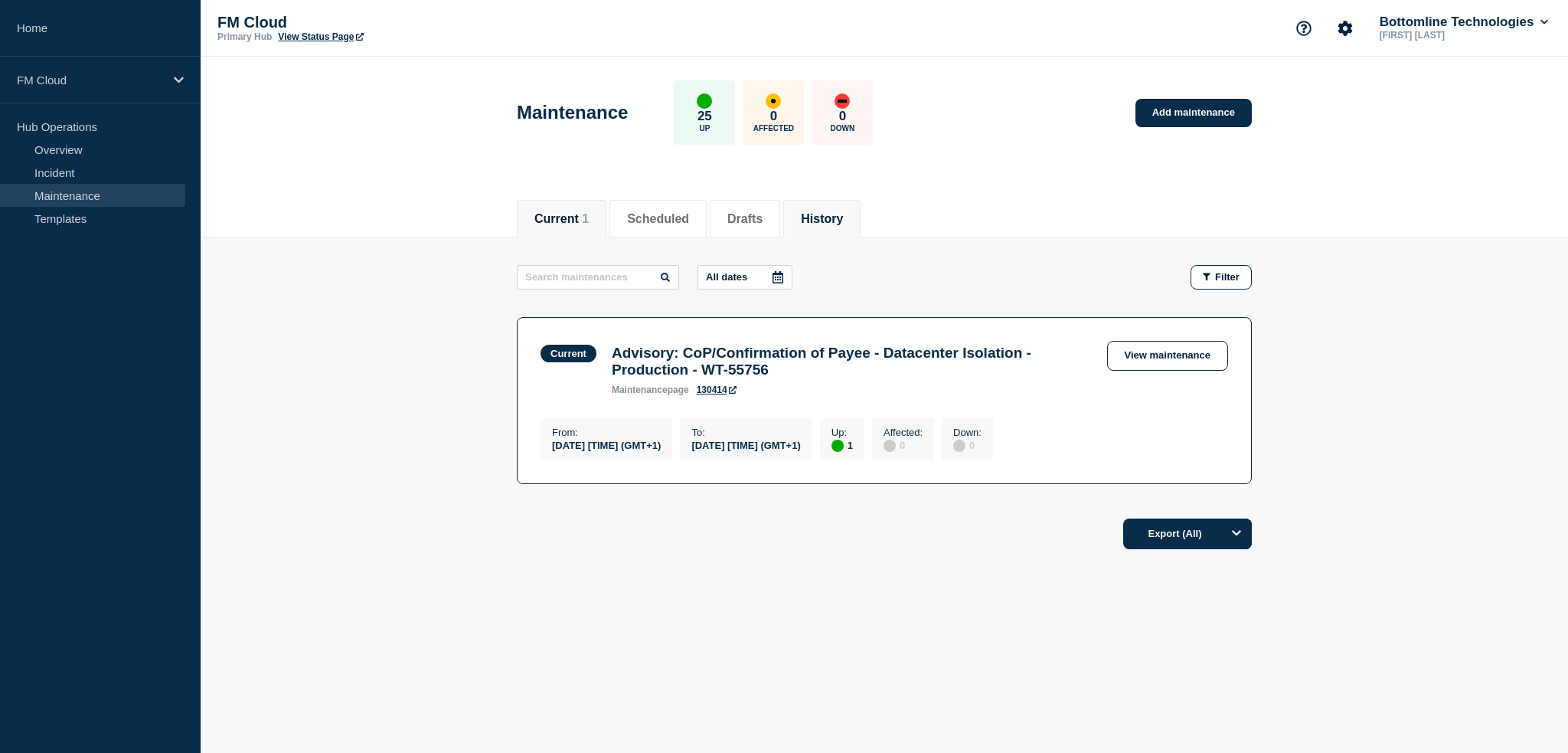 click on "History" at bounding box center (822, 219) 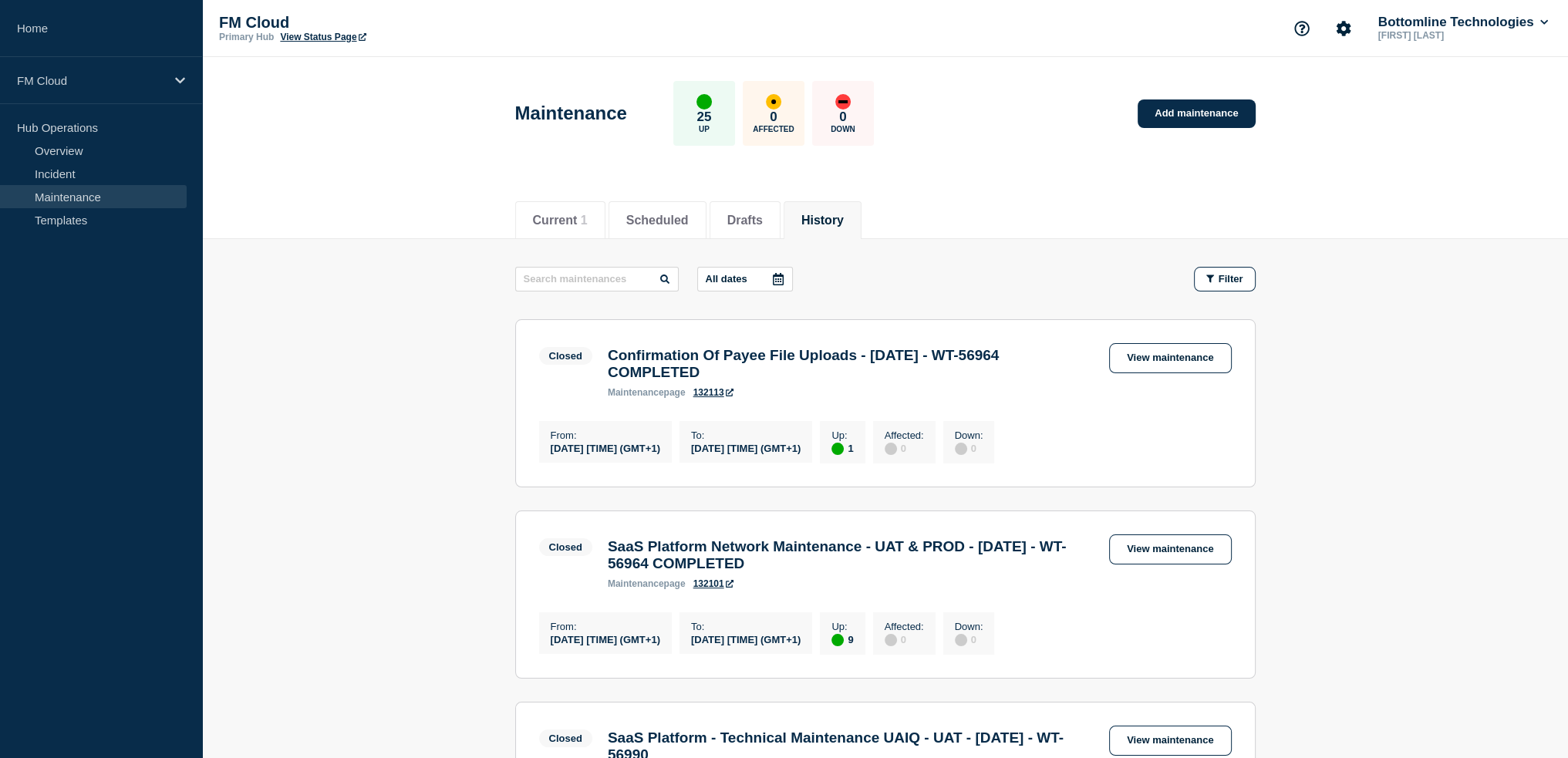 drag, startPoint x: 765, startPoint y: 378, endPoint x: 904, endPoint y: 355, distance: 140.89003 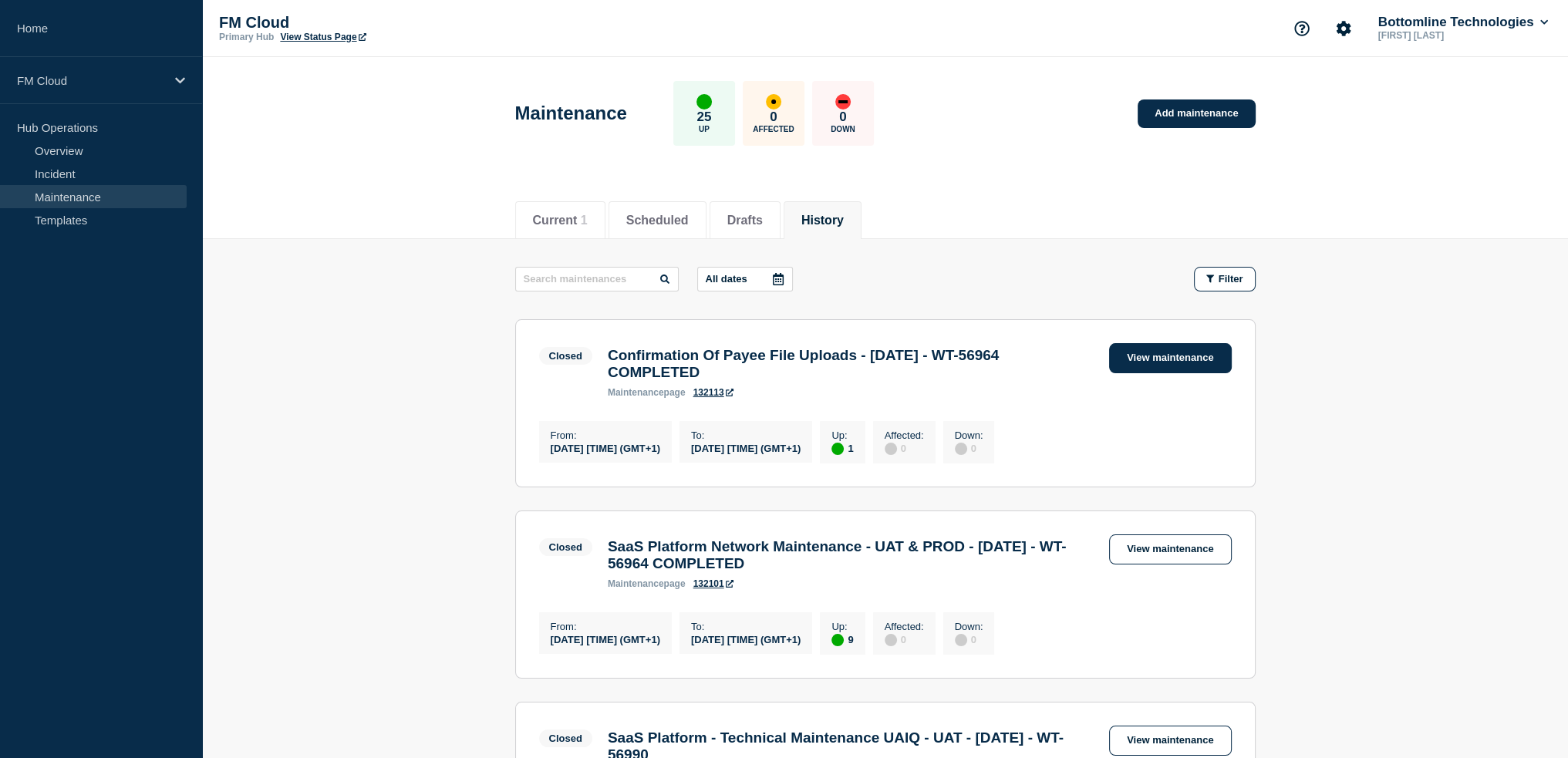 click on "View maintenance" at bounding box center (1170, 358) 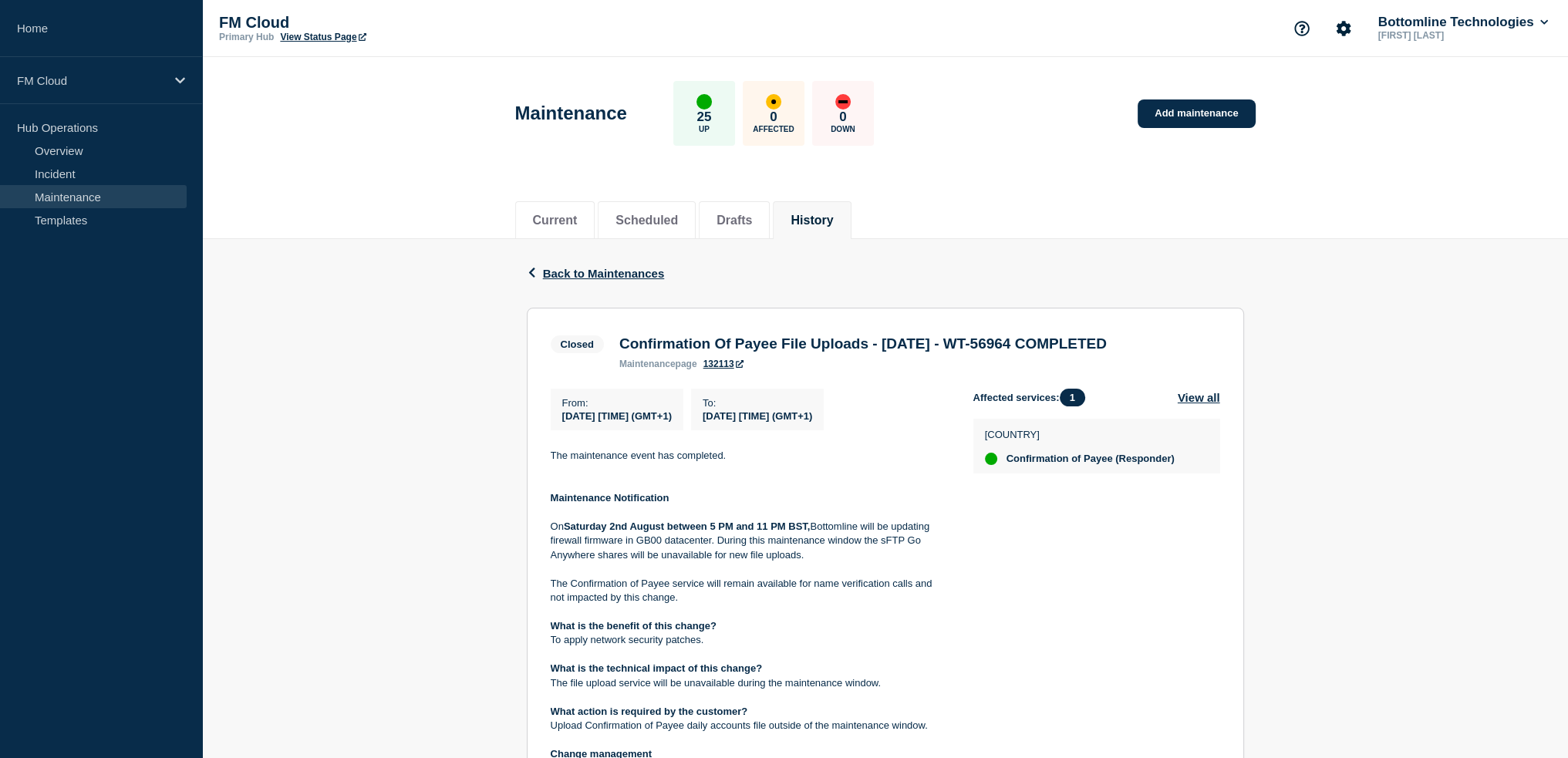 scroll, scrollTop: 308, scrollLeft: 0, axis: vertical 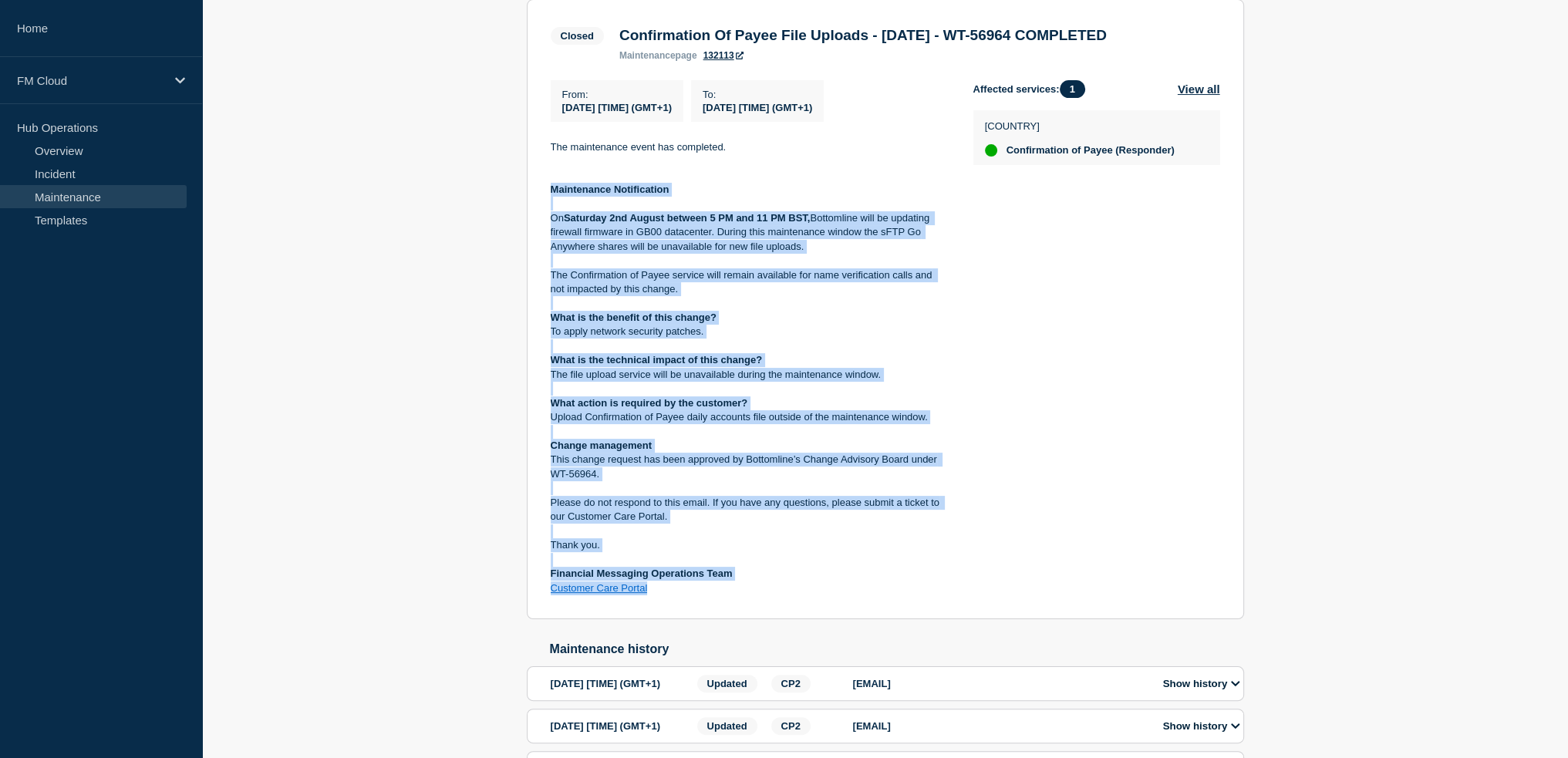 drag, startPoint x: 719, startPoint y: 616, endPoint x: 553, endPoint y: 215, distance: 434.0012 